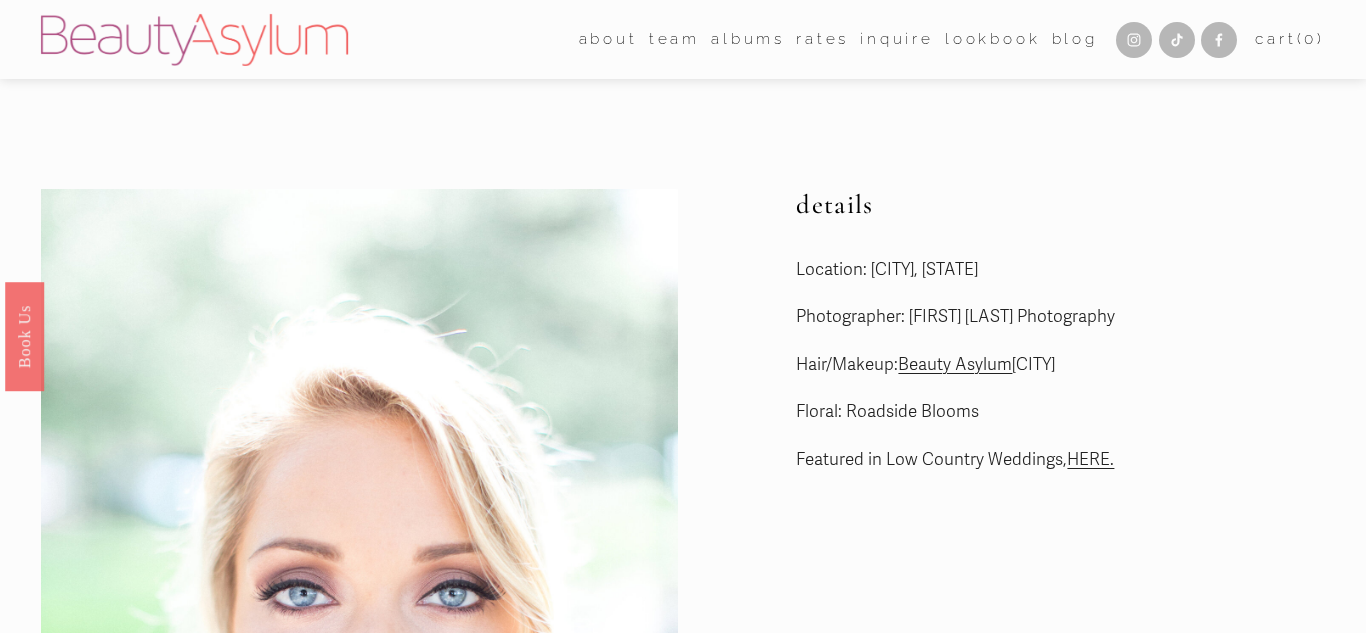 scroll, scrollTop: 238, scrollLeft: 0, axis: vertical 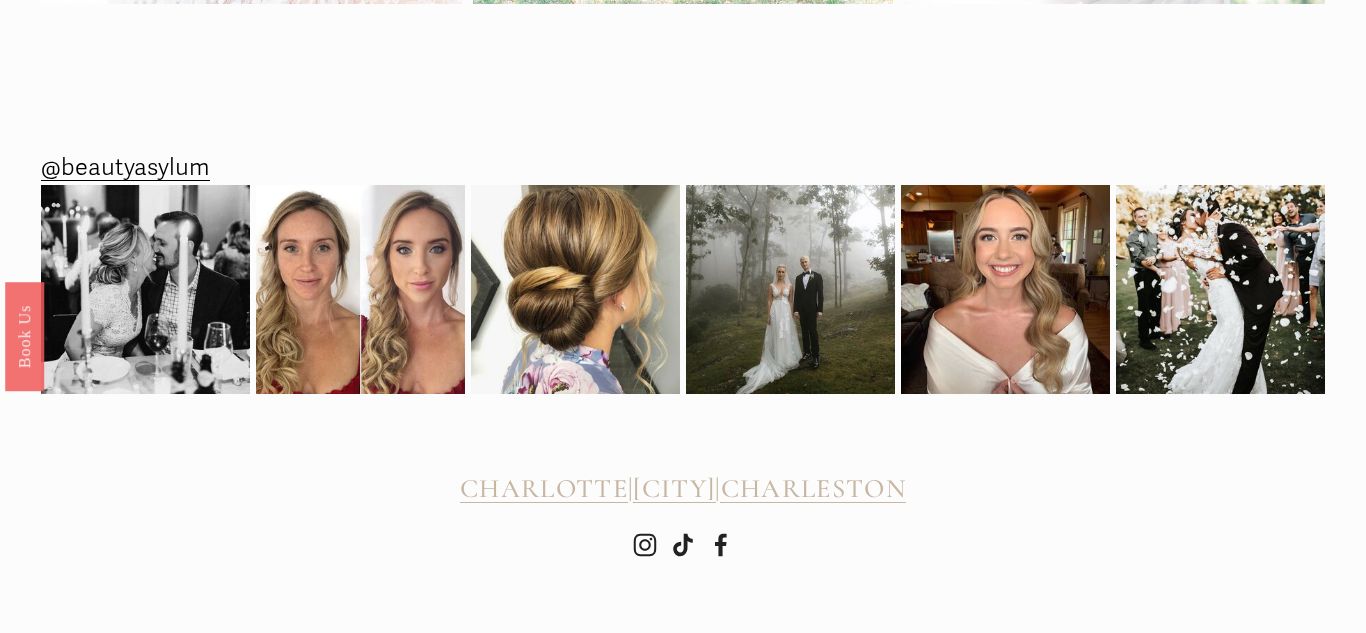 click on "CHARLESTON" at bounding box center (813, 488) 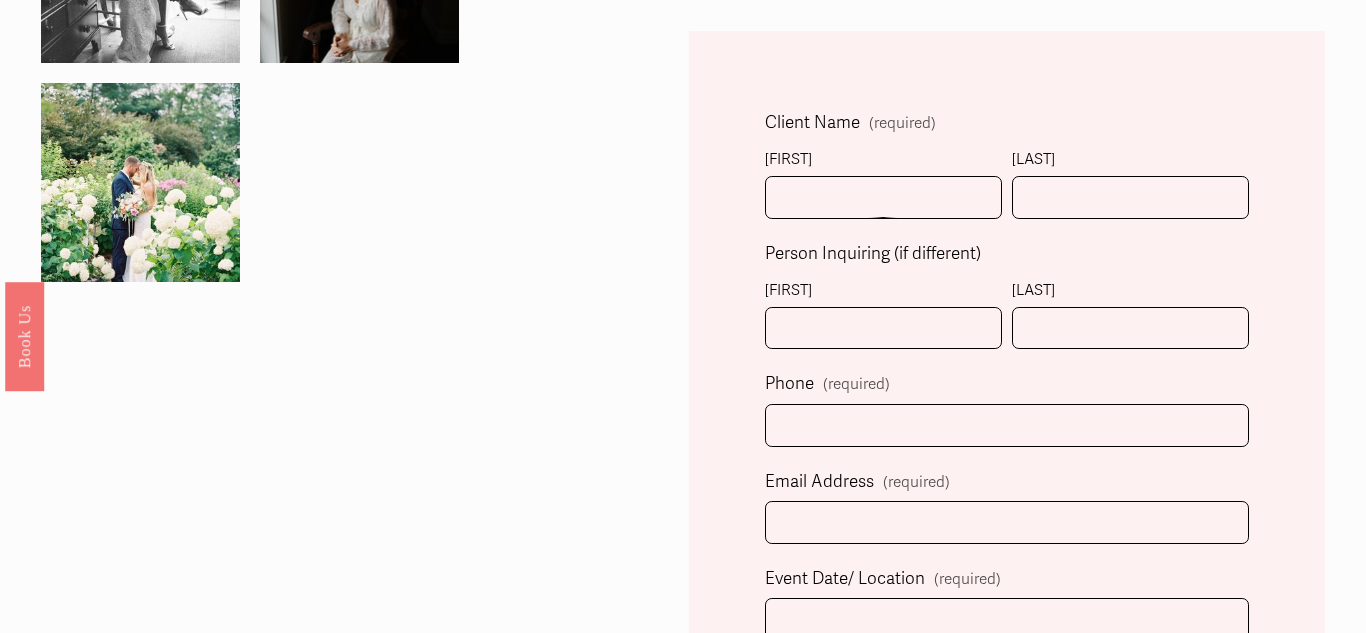 scroll, scrollTop: 599, scrollLeft: 0, axis: vertical 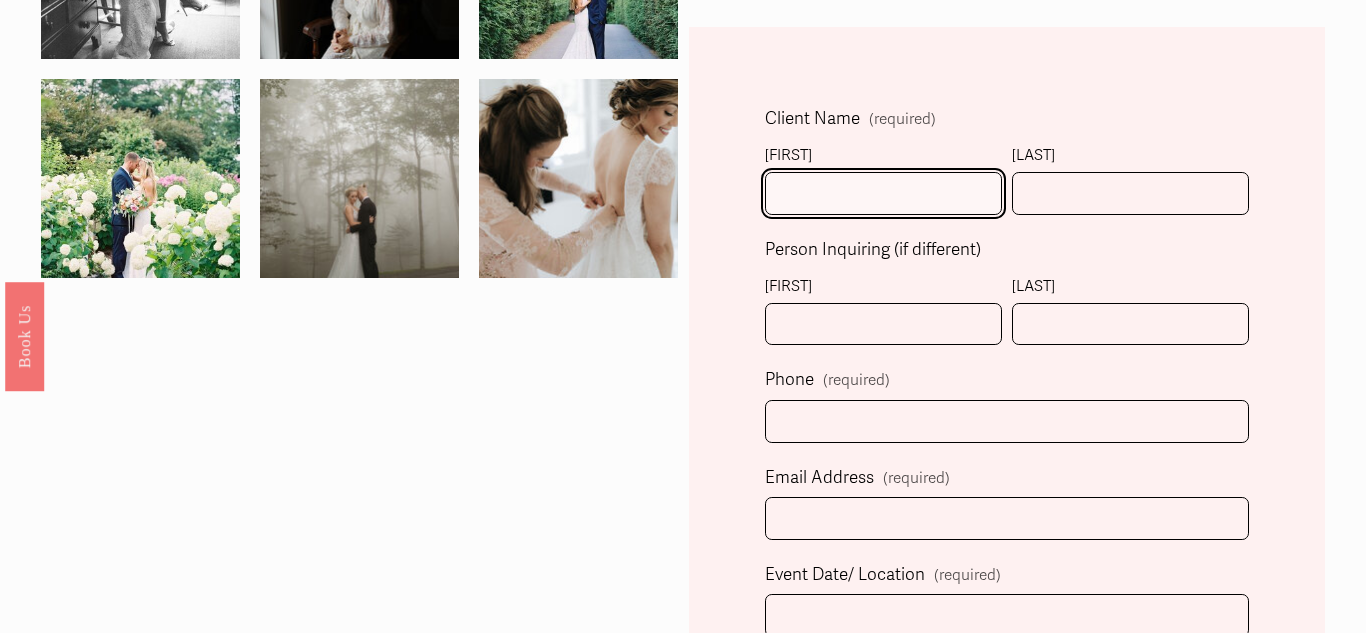 click on "[FIRST]" at bounding box center [883, 193] 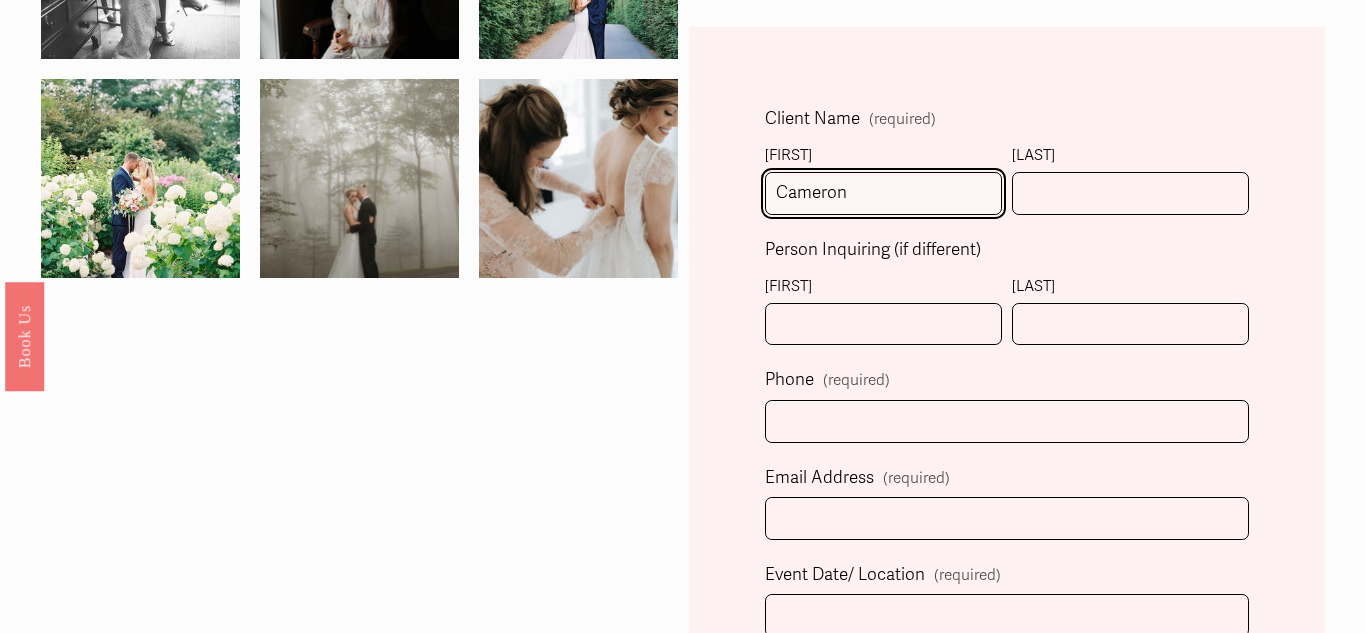 type on "Cameron" 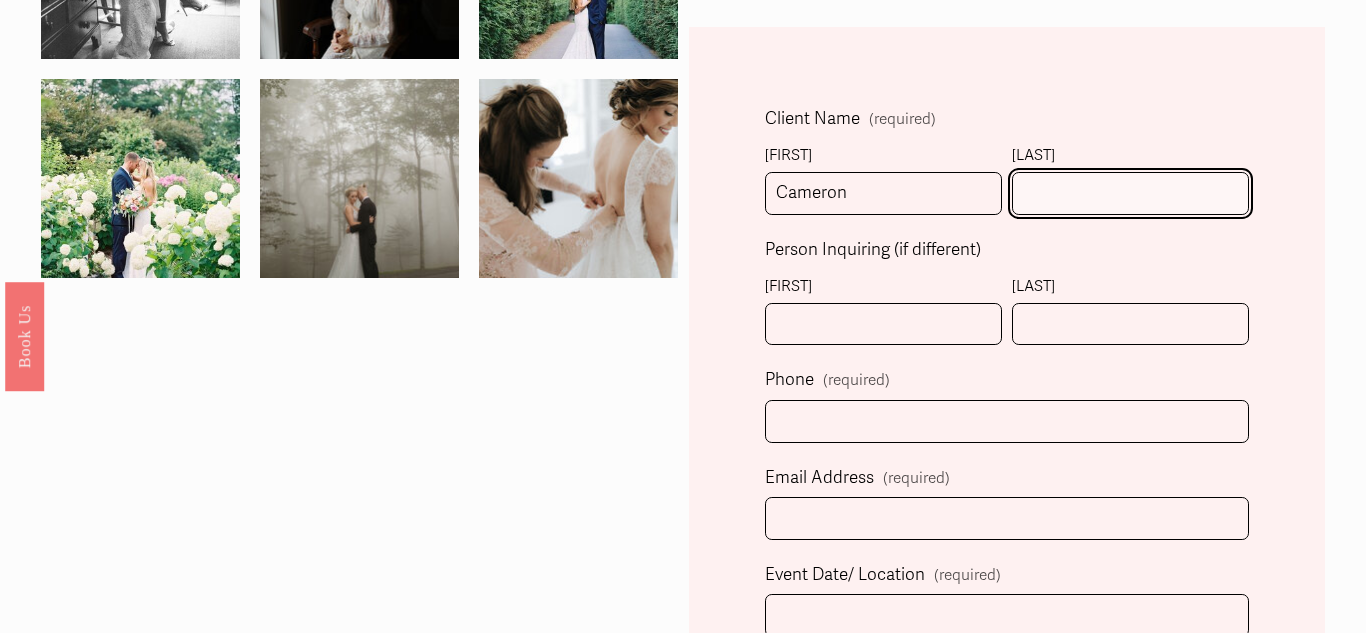 click on "[LAST]" at bounding box center [1130, 193] 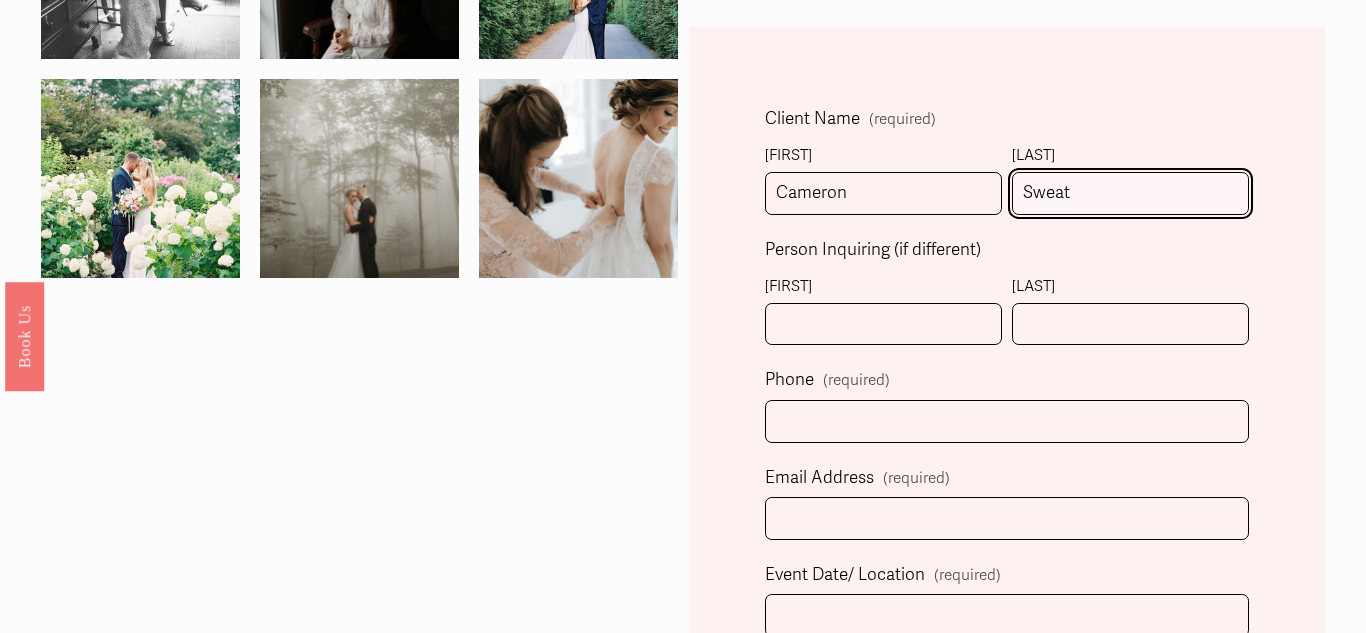 type on "Sweat" 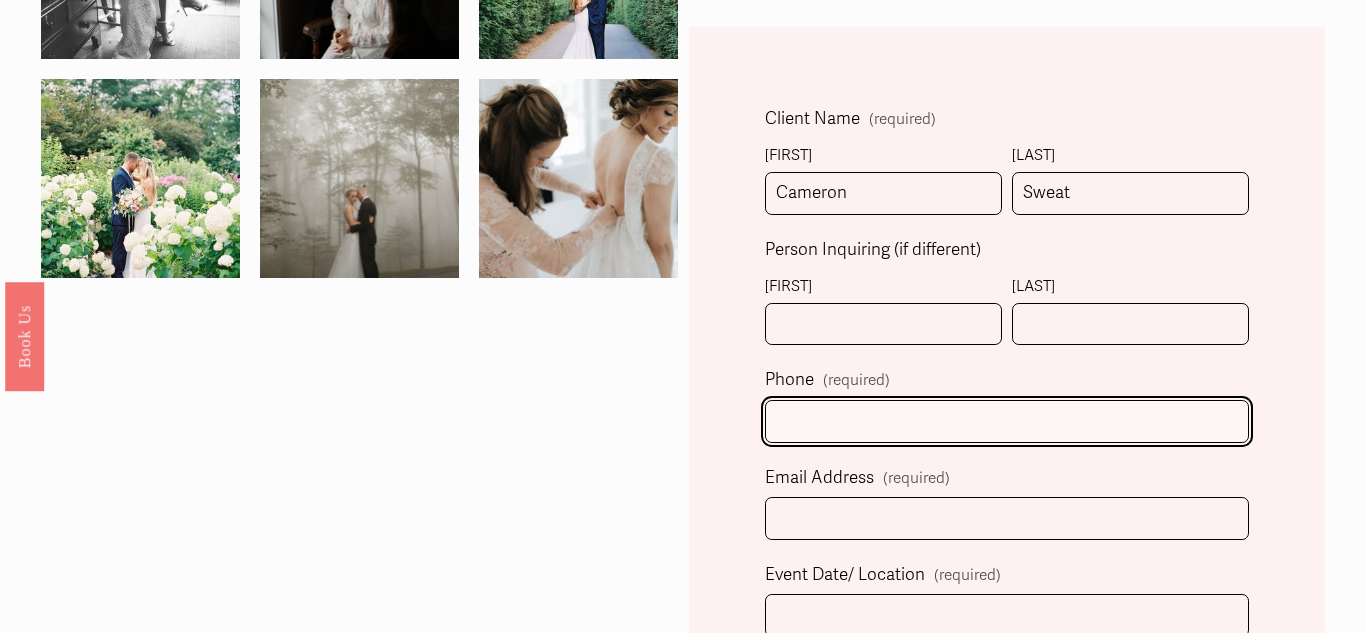click at bounding box center [1007, 421] 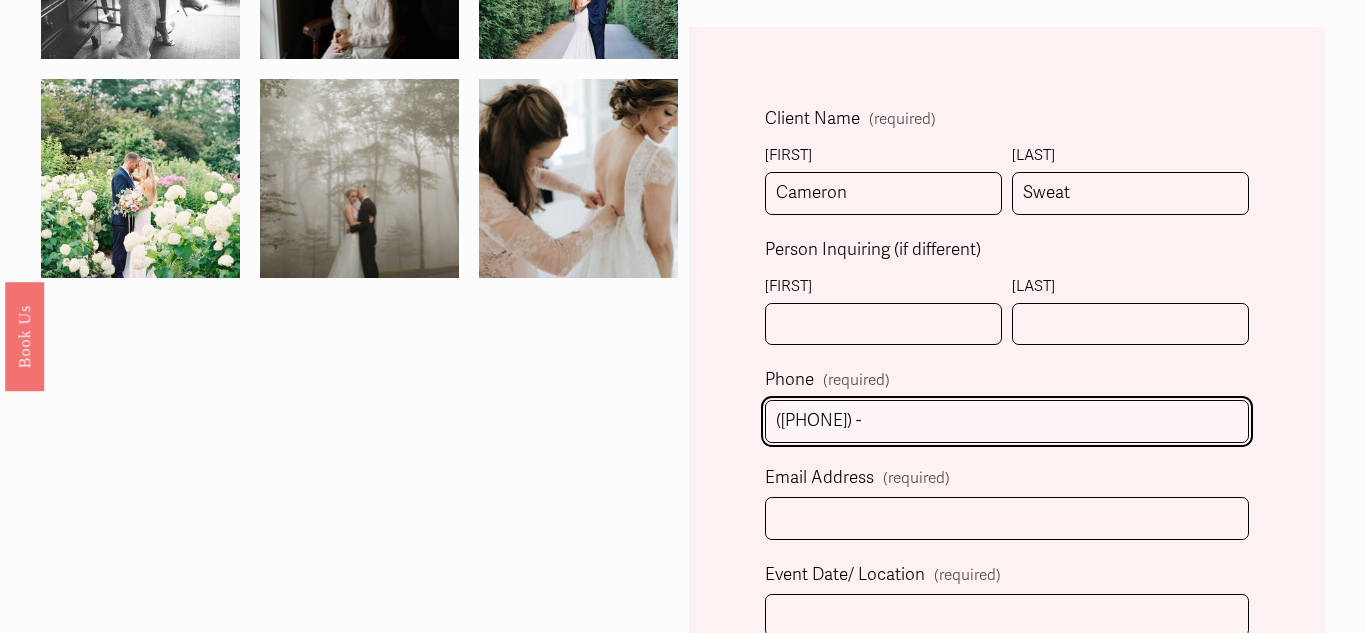 type on "([PHONE]) -" 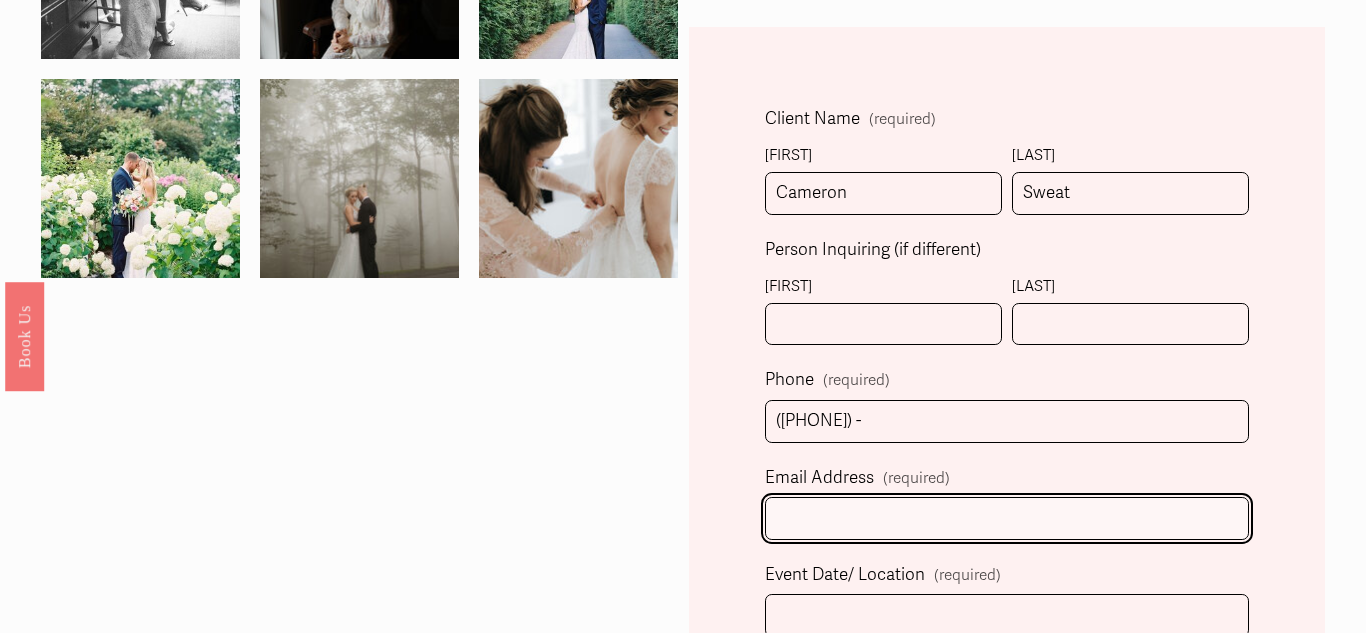 click on "Email Address (required)" at bounding box center [1007, 518] 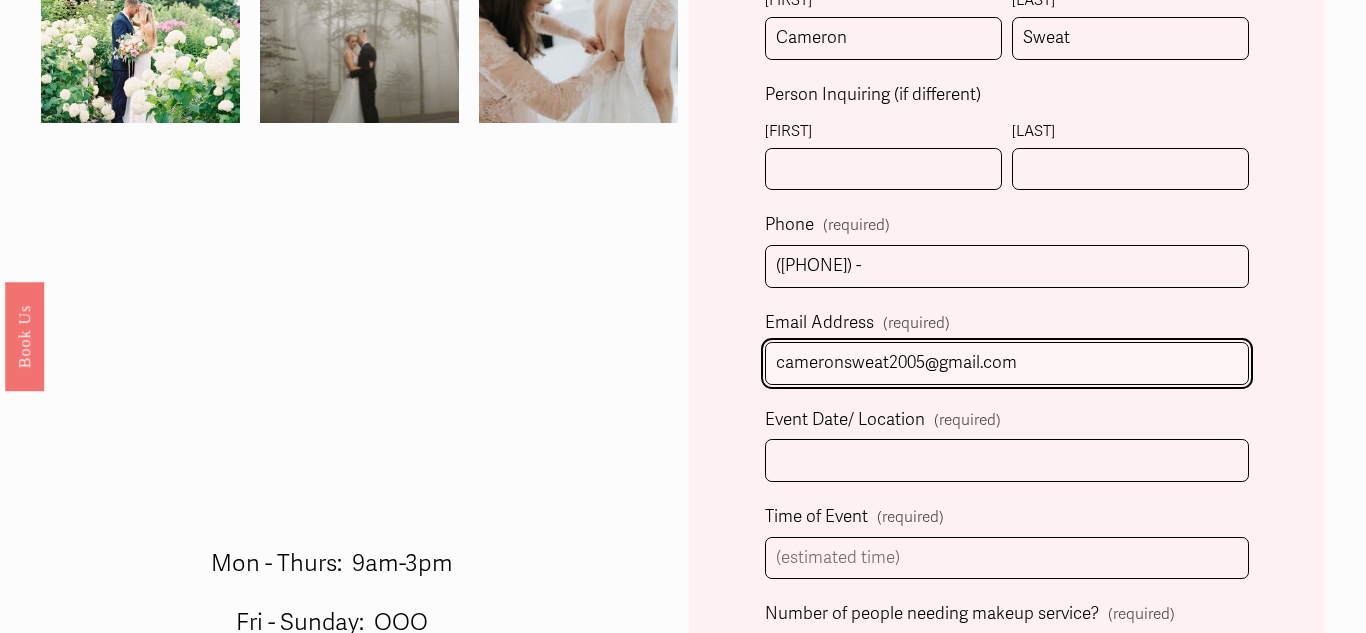 scroll, scrollTop: 669, scrollLeft: 0, axis: vertical 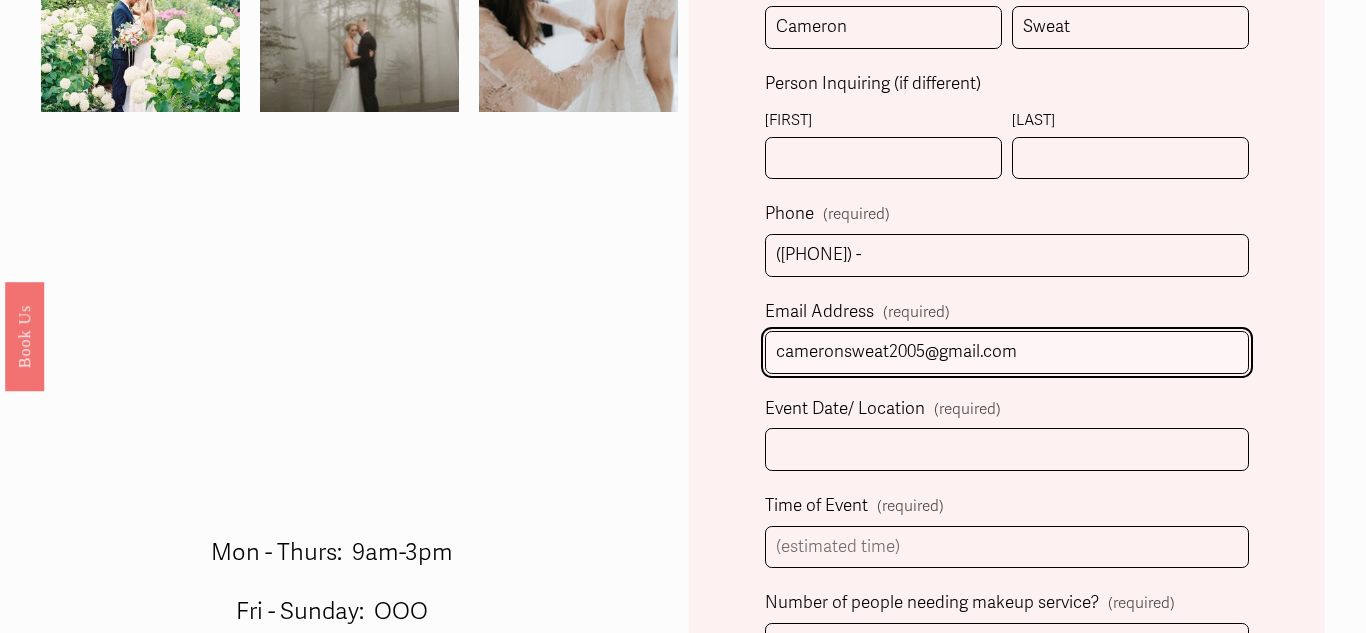 type on "cameronsweat2005@gmail.com" 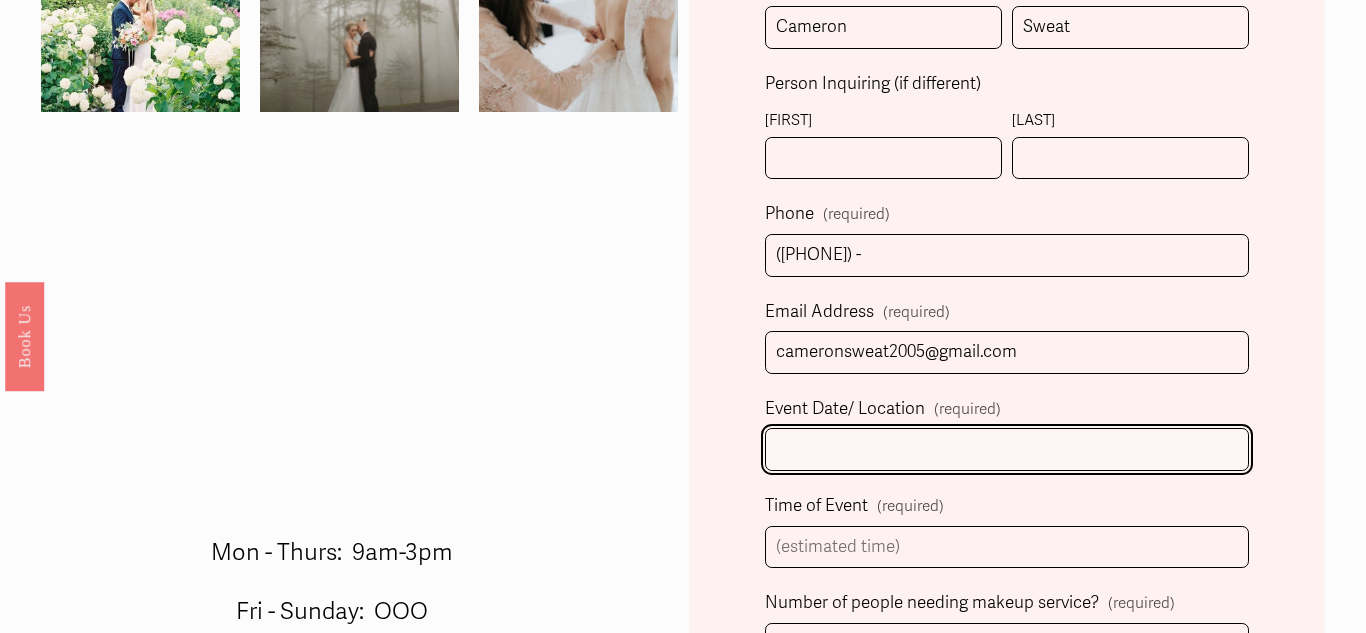 click on "Event Date/ Location (required)" at bounding box center [1007, 449] 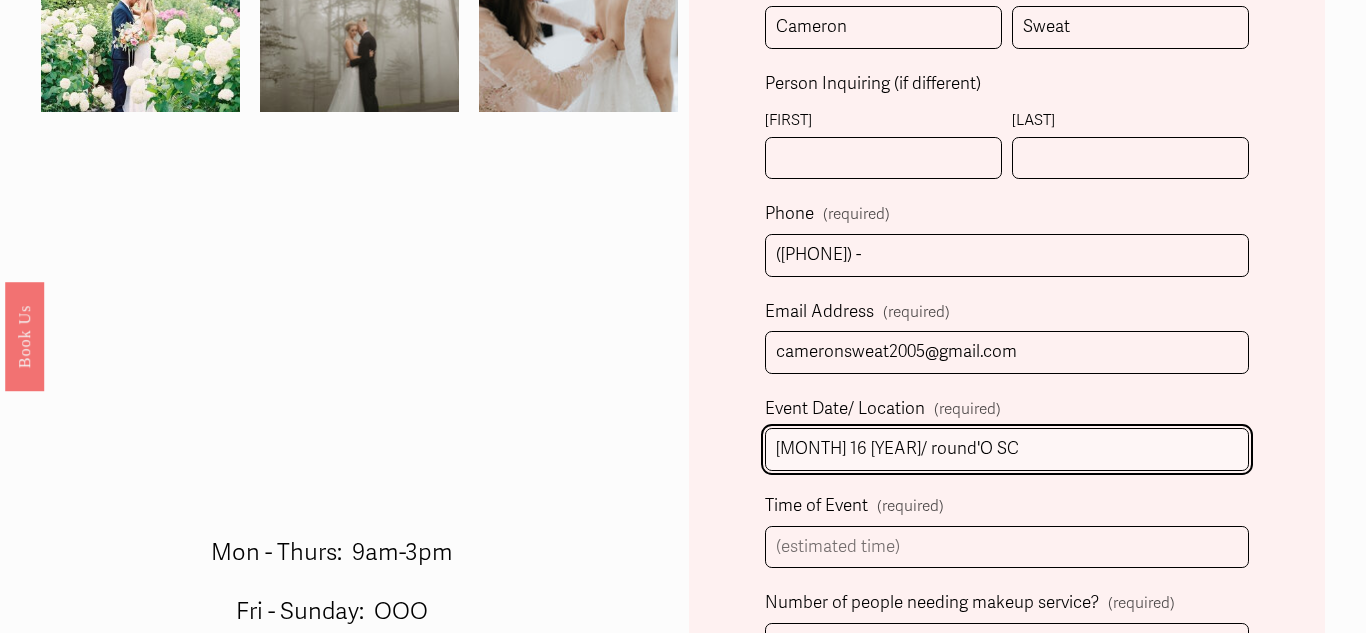 type on "[MONTH] 16 [YEAR]/ round'O SC" 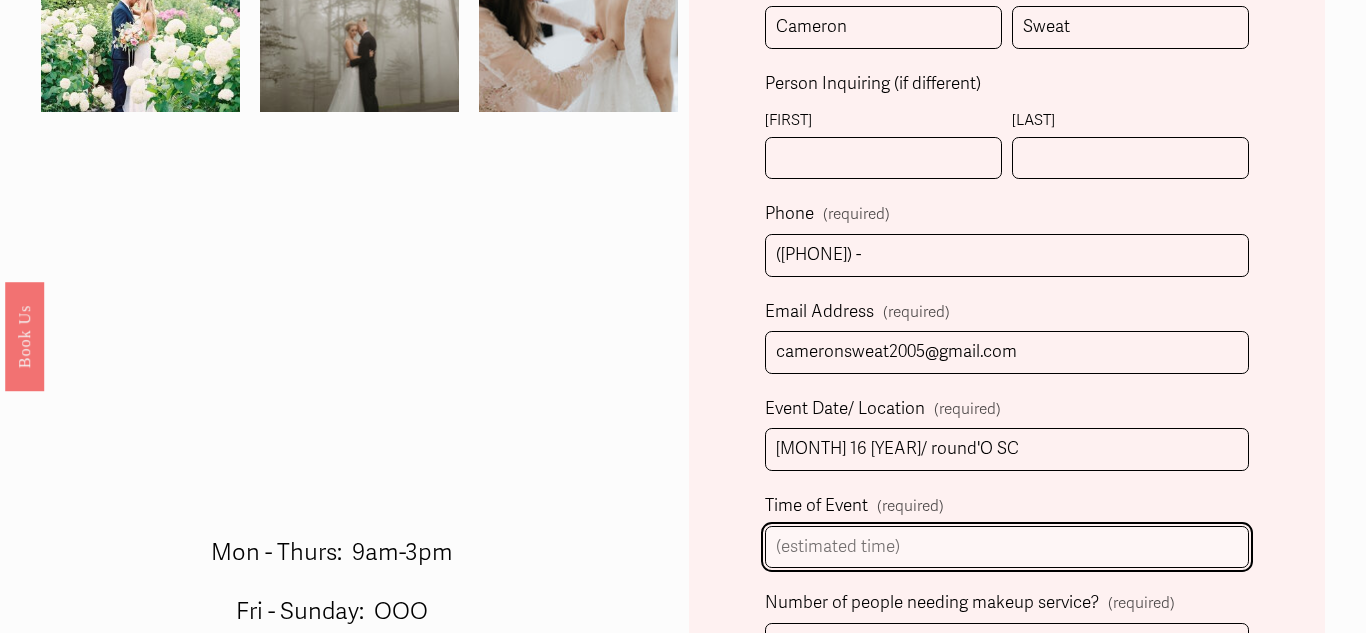 click on "Time of Event (required)" at bounding box center [1007, 547] 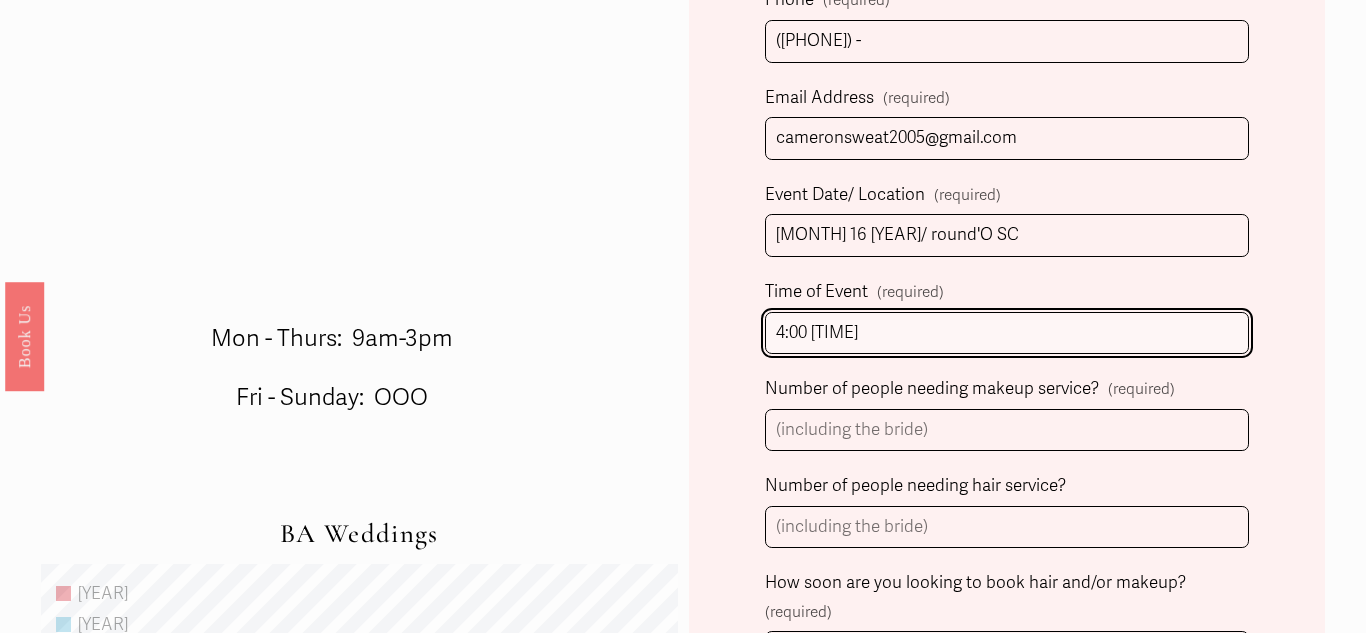scroll, scrollTop: 887, scrollLeft: 0, axis: vertical 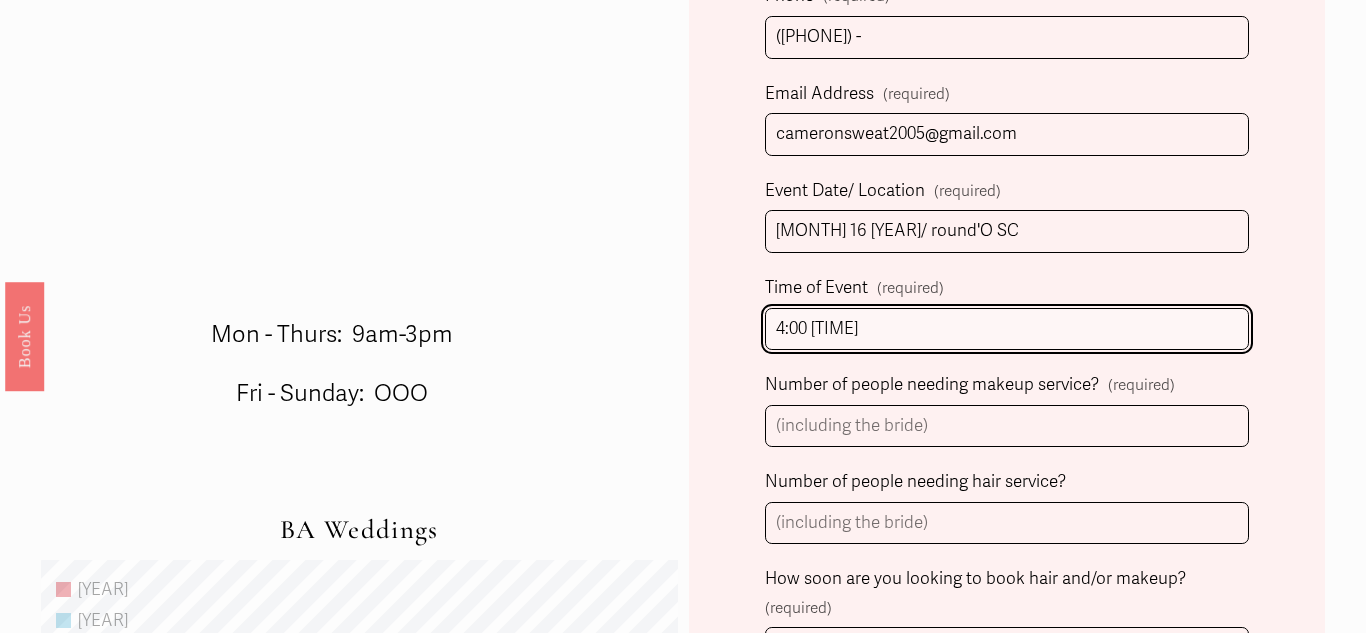 type on "4:00 [TIME]" 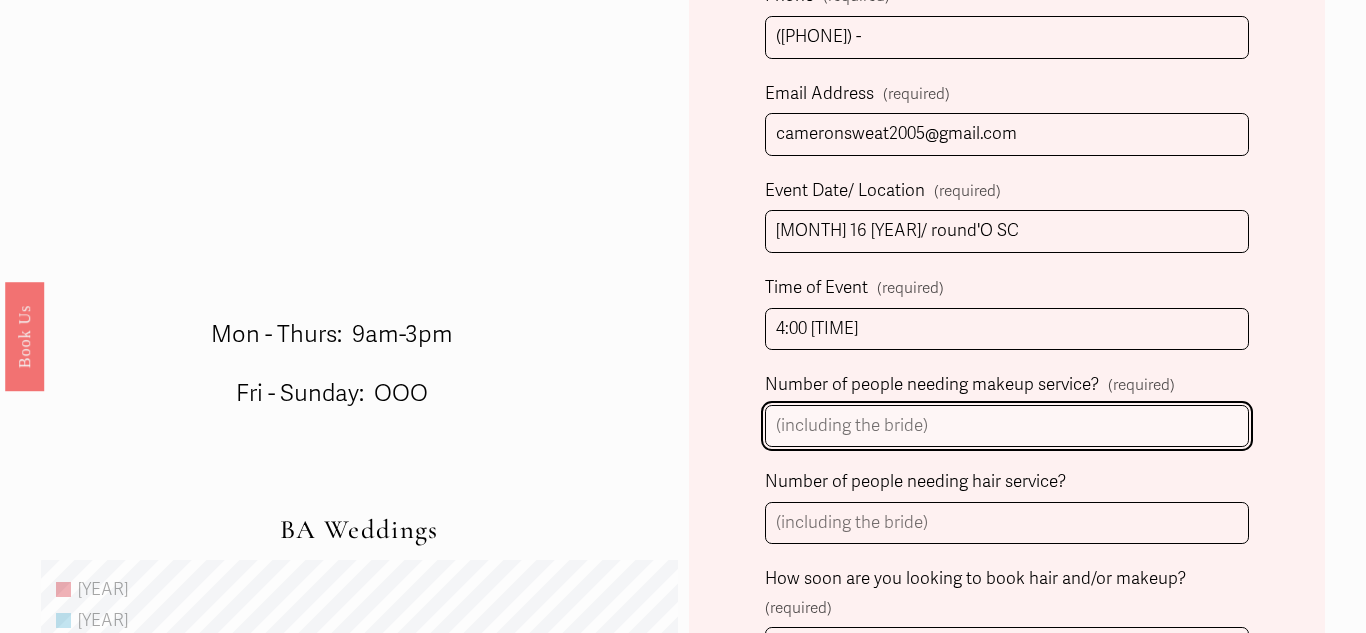 click on "Number of people needing makeup service? (required)" at bounding box center (1007, 426) 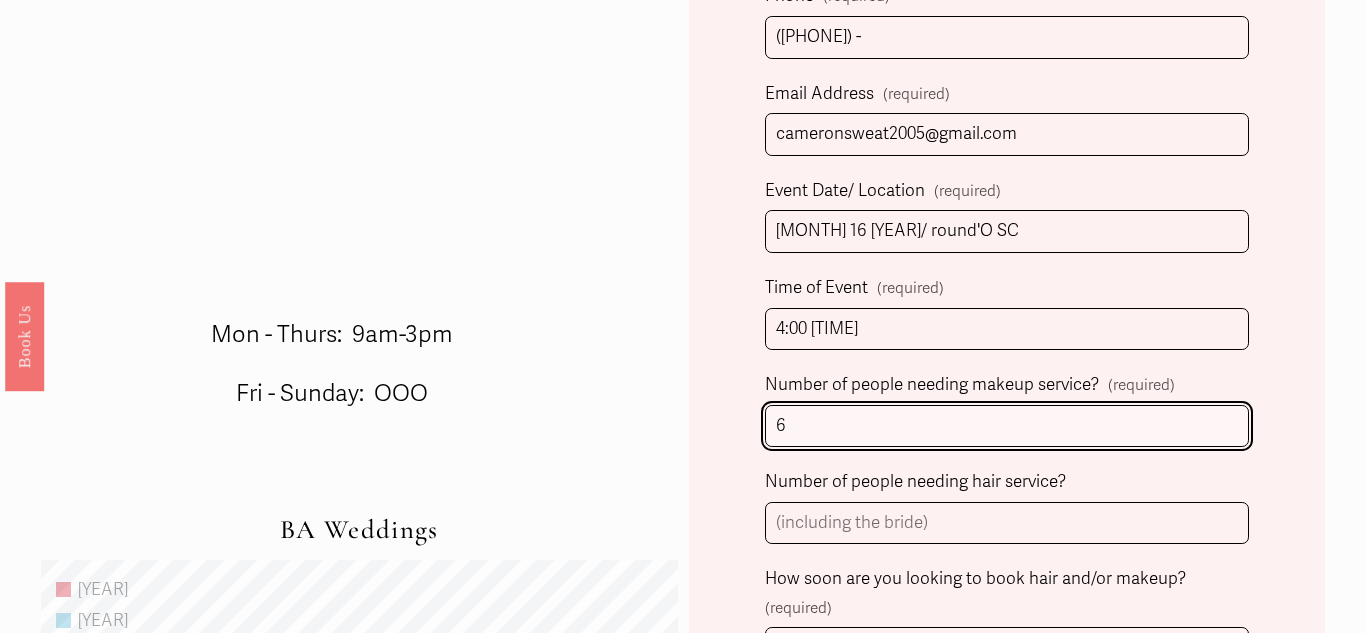 type on "6" 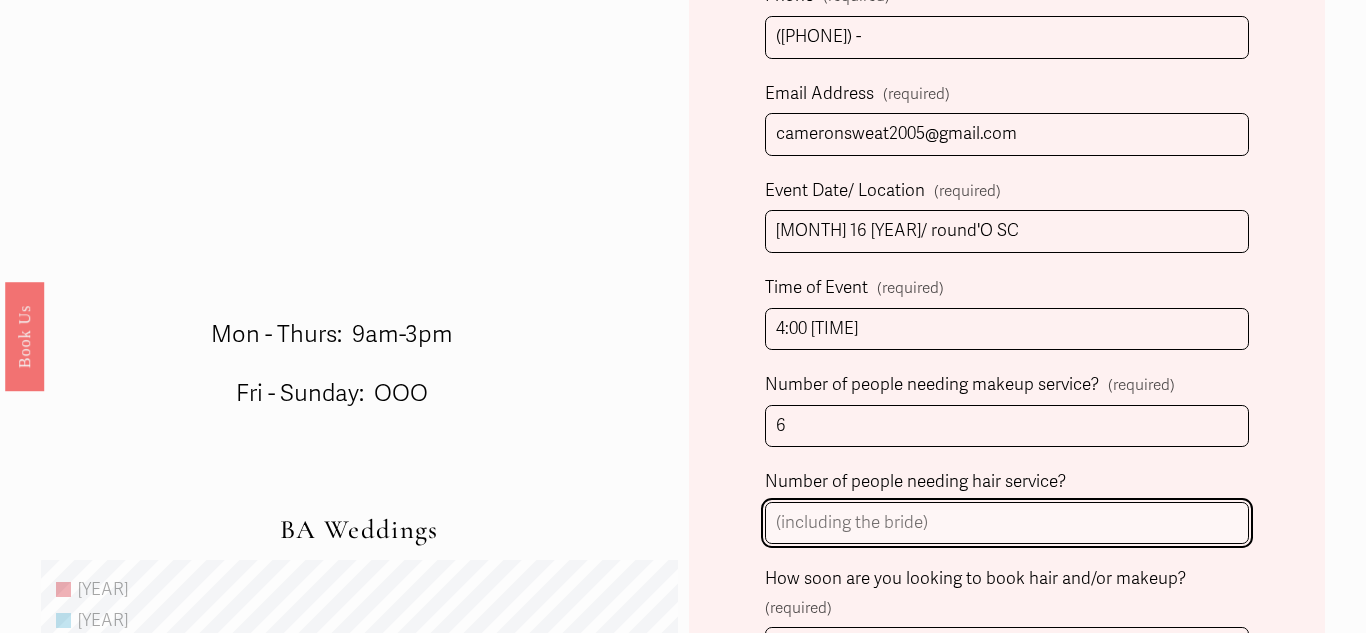 click on "Number of people needing hair service?" at bounding box center [1007, 523] 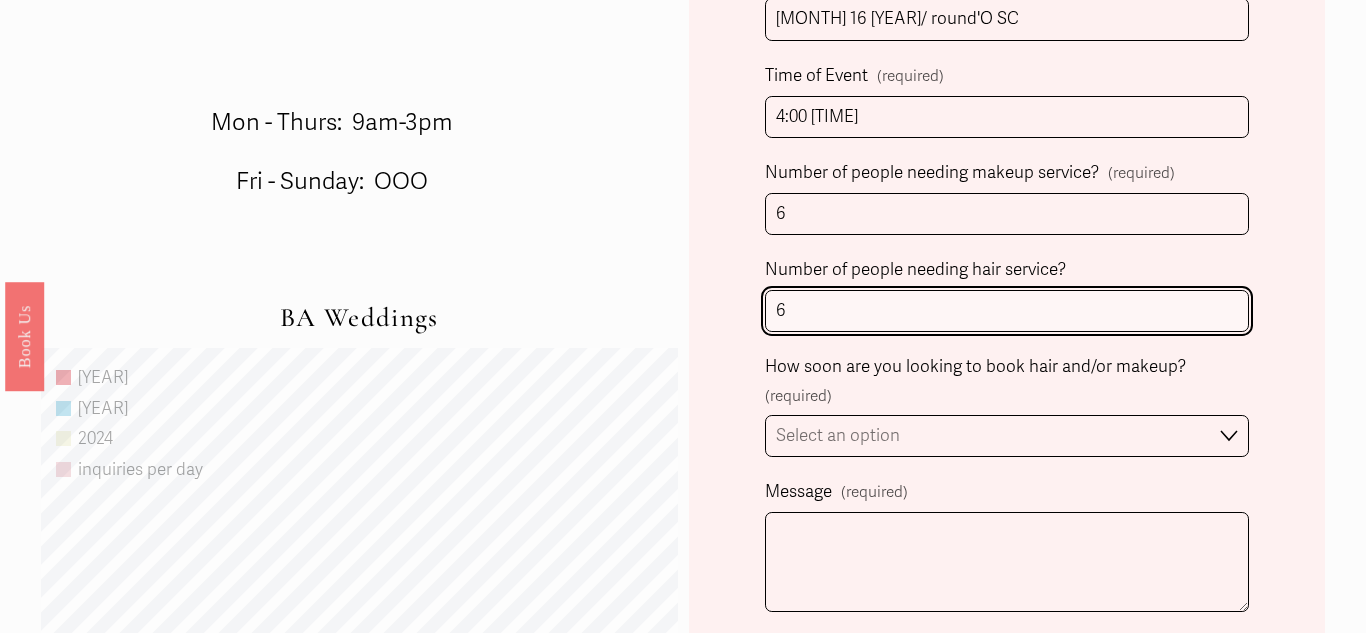 scroll, scrollTop: 1104, scrollLeft: 0, axis: vertical 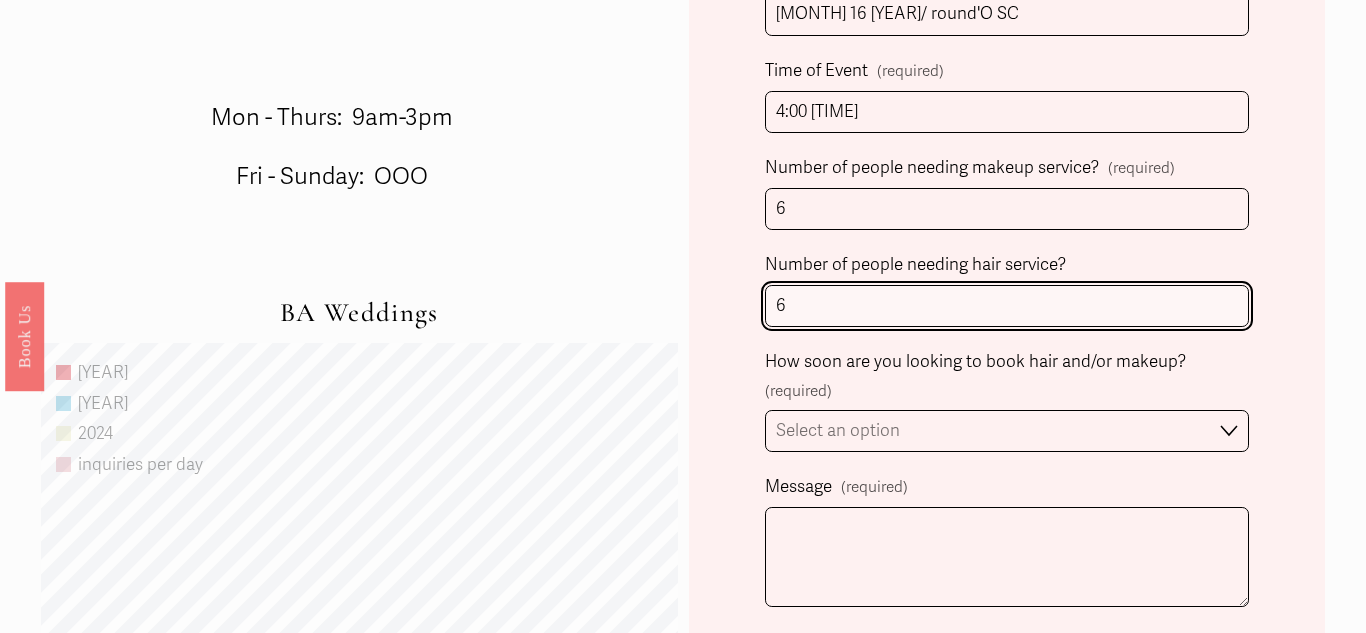 type on "6" 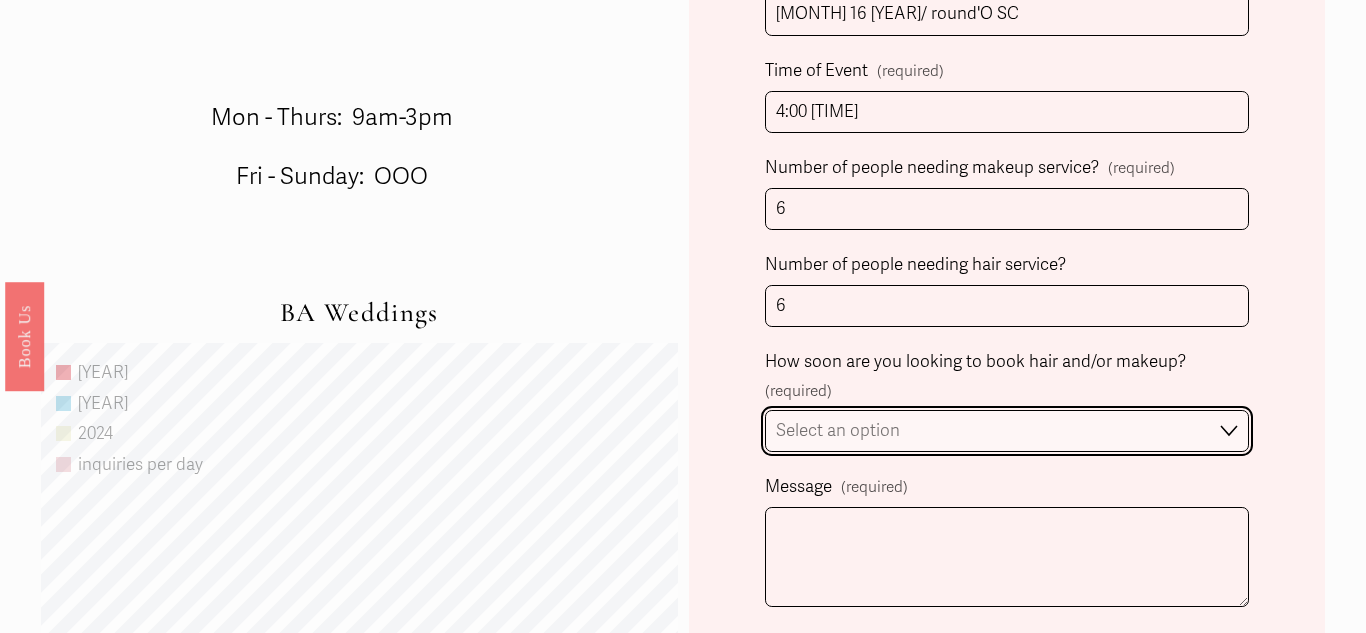 click on "Select an option Immediately 1-2 weeks I'm looking for information & not ready to book just yet" at bounding box center [1007, 431] 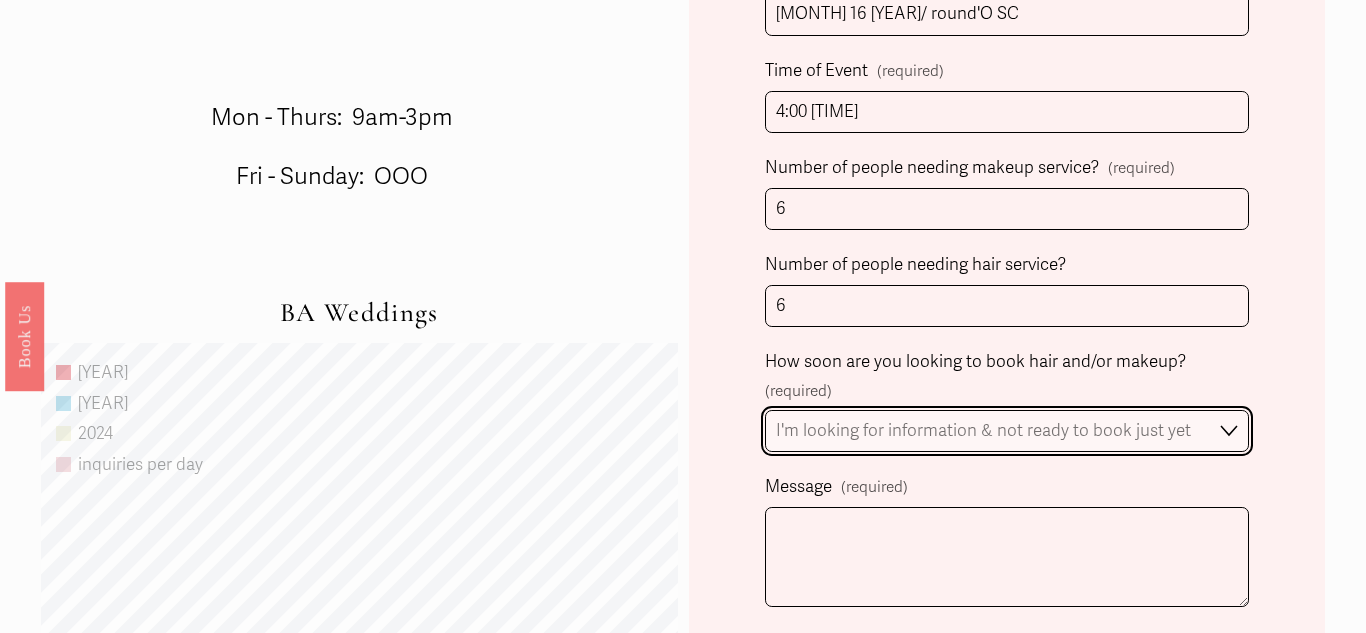 click on "Select an option Immediately 1-2 weeks I'm looking for information & not ready to book just yet" at bounding box center [1007, 431] 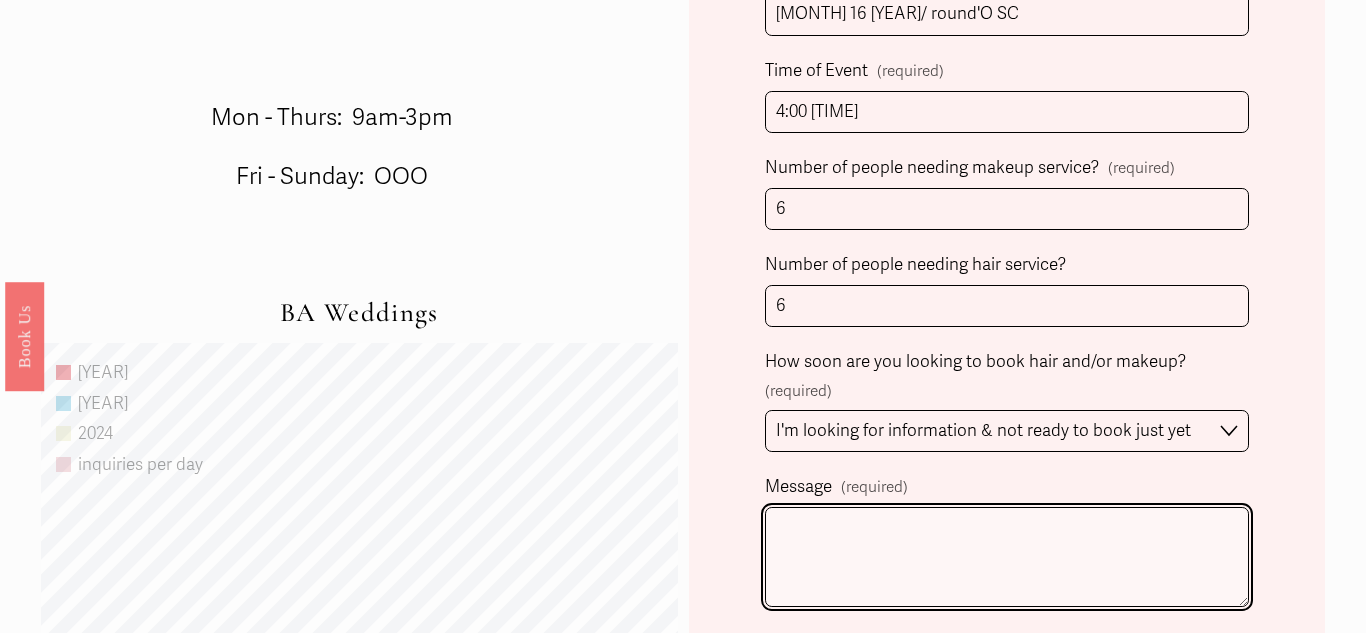 click on "Message (required)" at bounding box center [1007, 557] 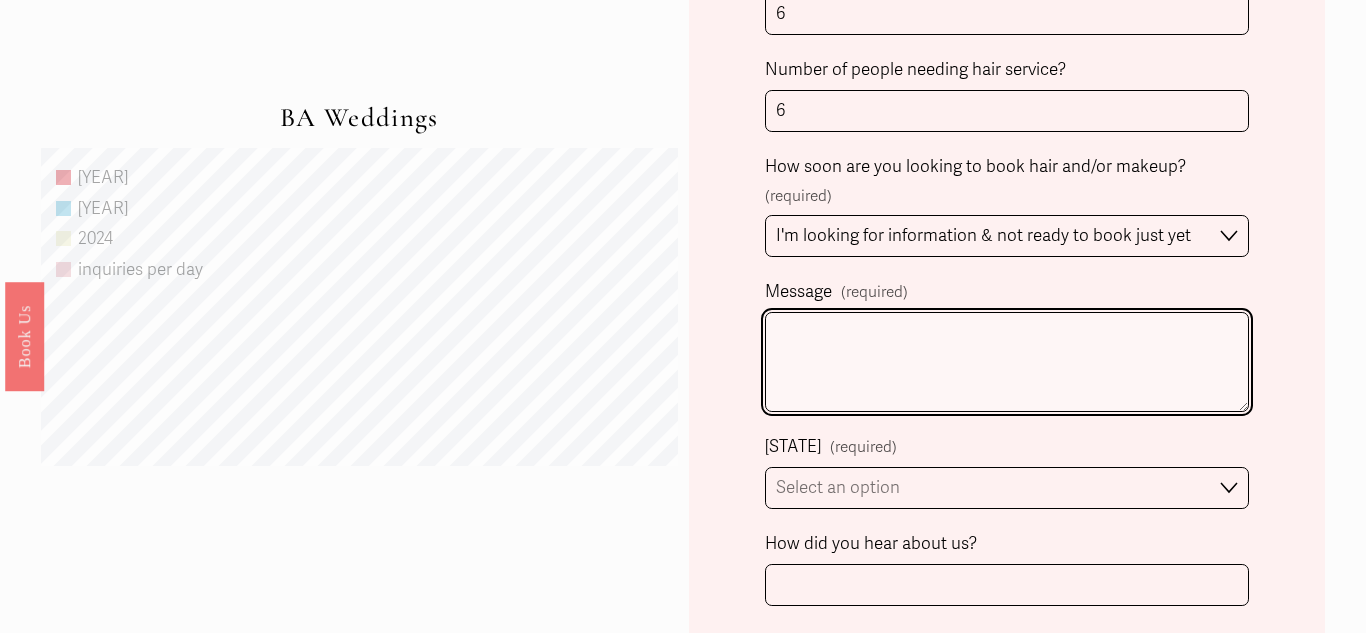 scroll, scrollTop: 1302, scrollLeft: 0, axis: vertical 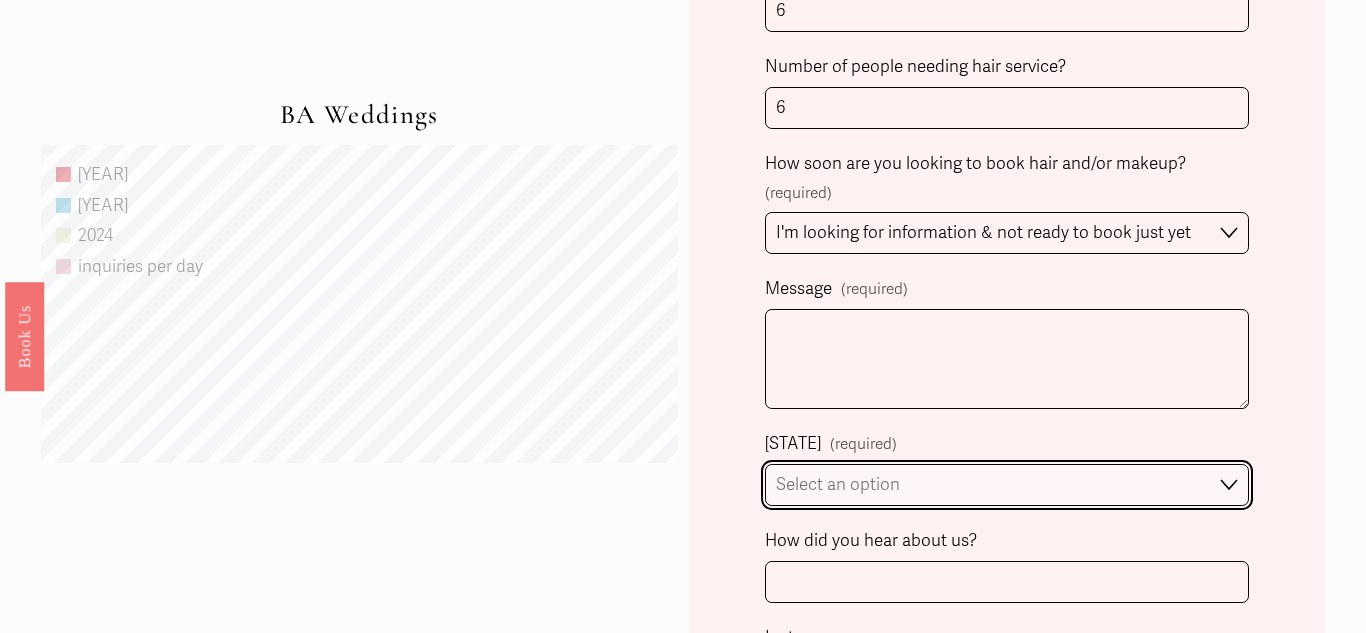click on "Select an option Please Select One Atlanta, GA Charlotte, NC Charleston, SC Destination Wedding" at bounding box center [1007, 485] 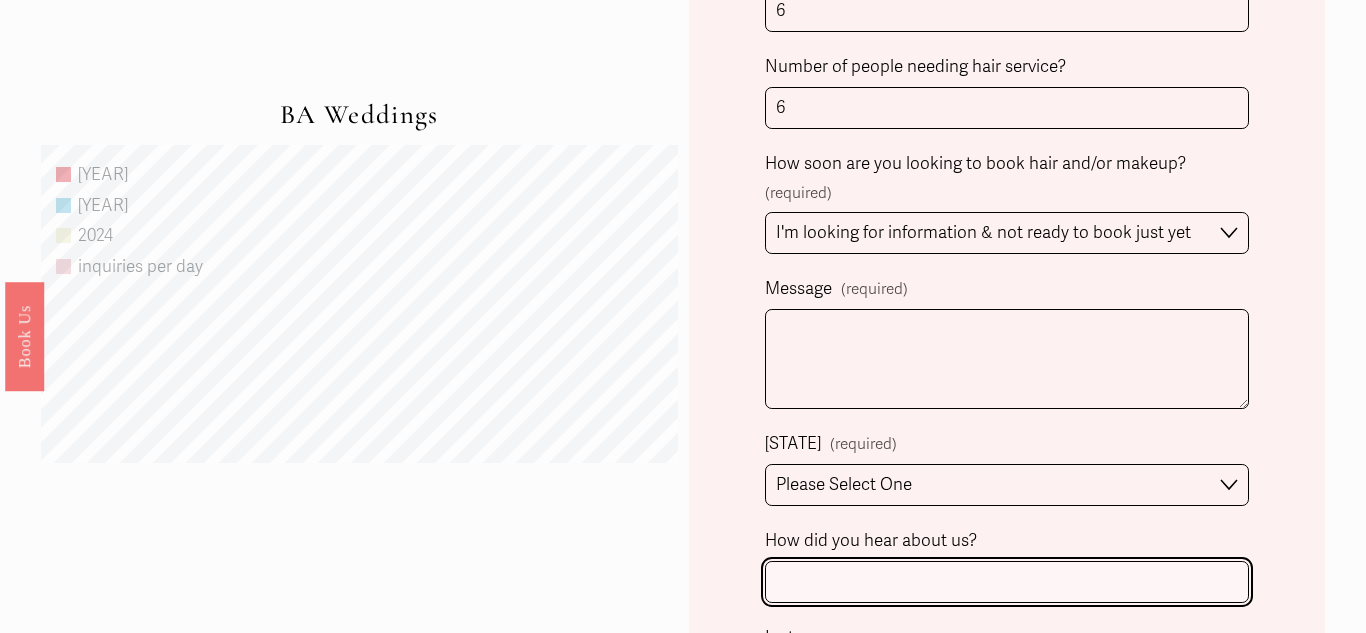 click on "How did you hear about us?" at bounding box center [1007, 582] 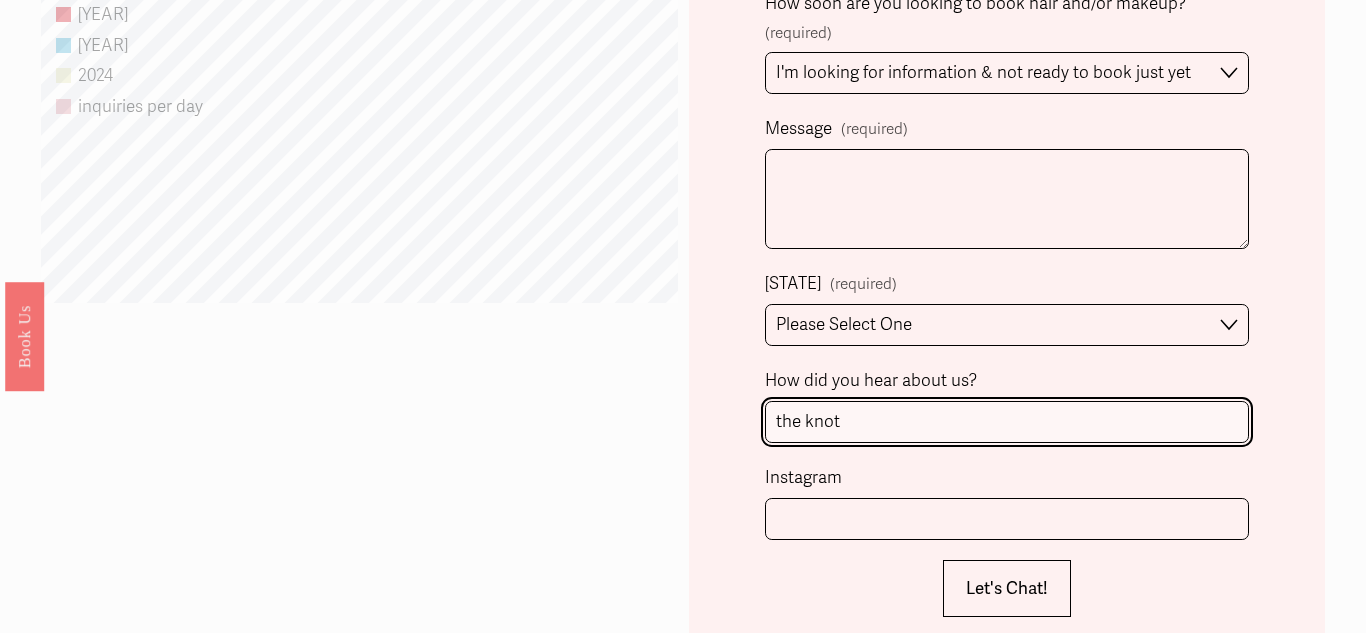 scroll, scrollTop: 1481, scrollLeft: 0, axis: vertical 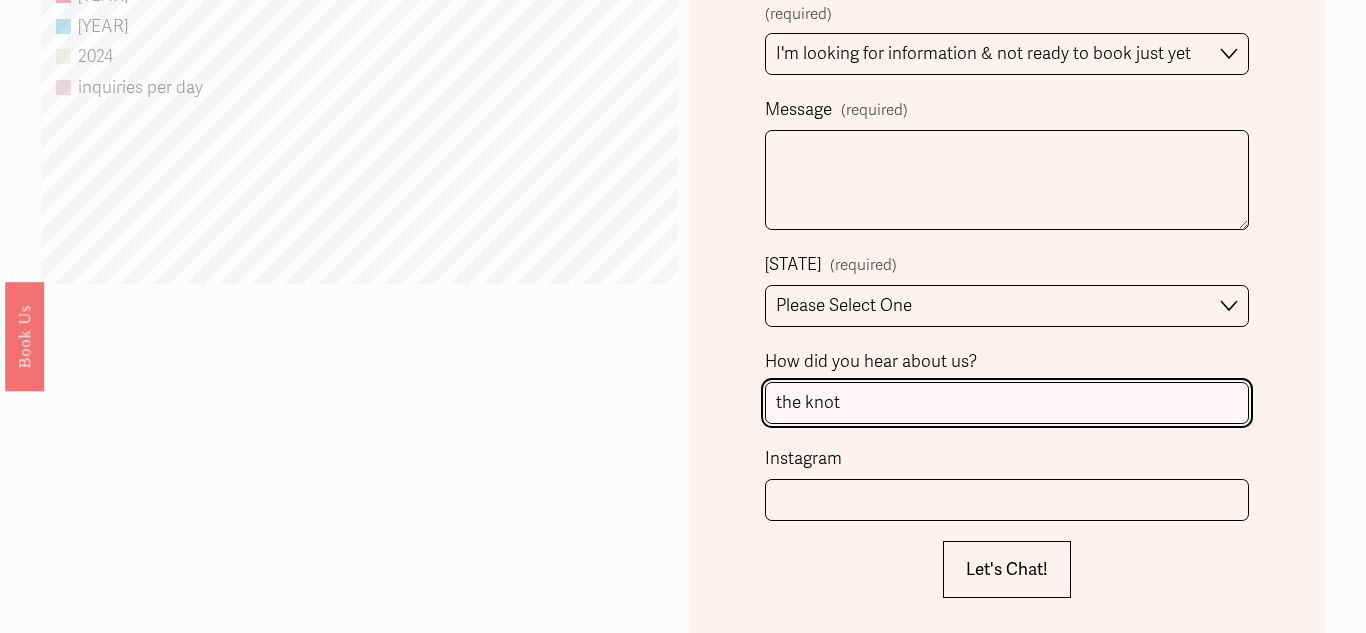 type on "the knot" 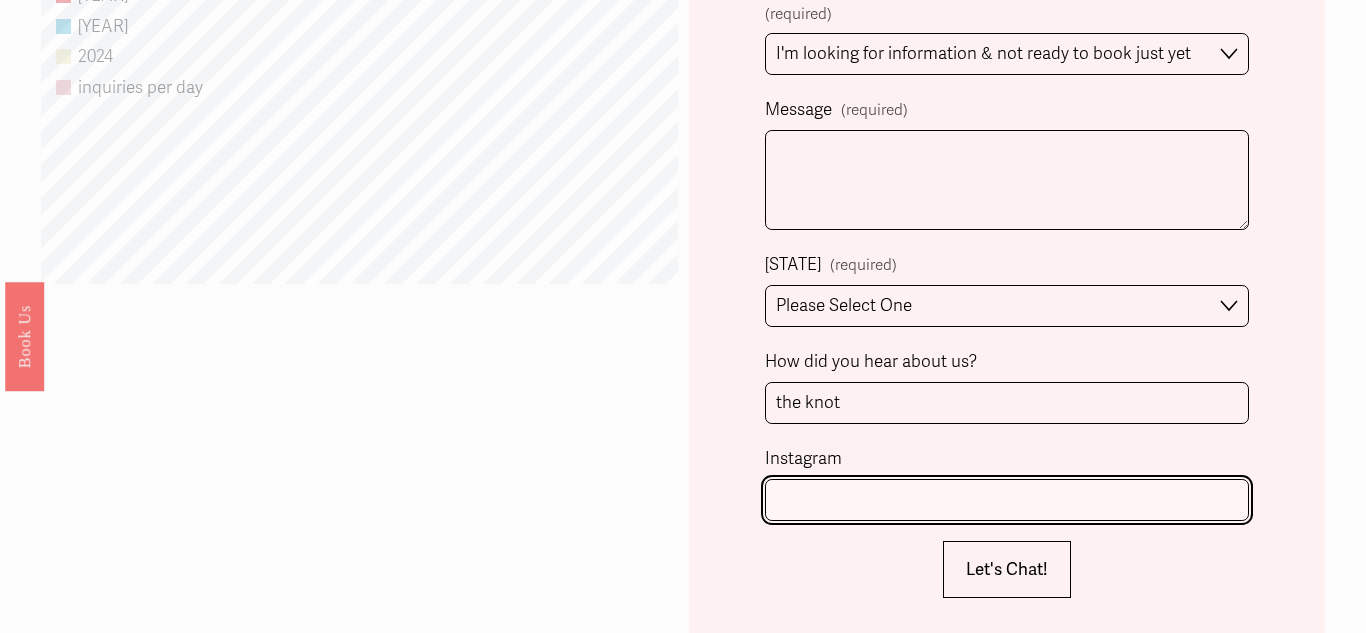 click on "Instagram" at bounding box center [1007, 500] 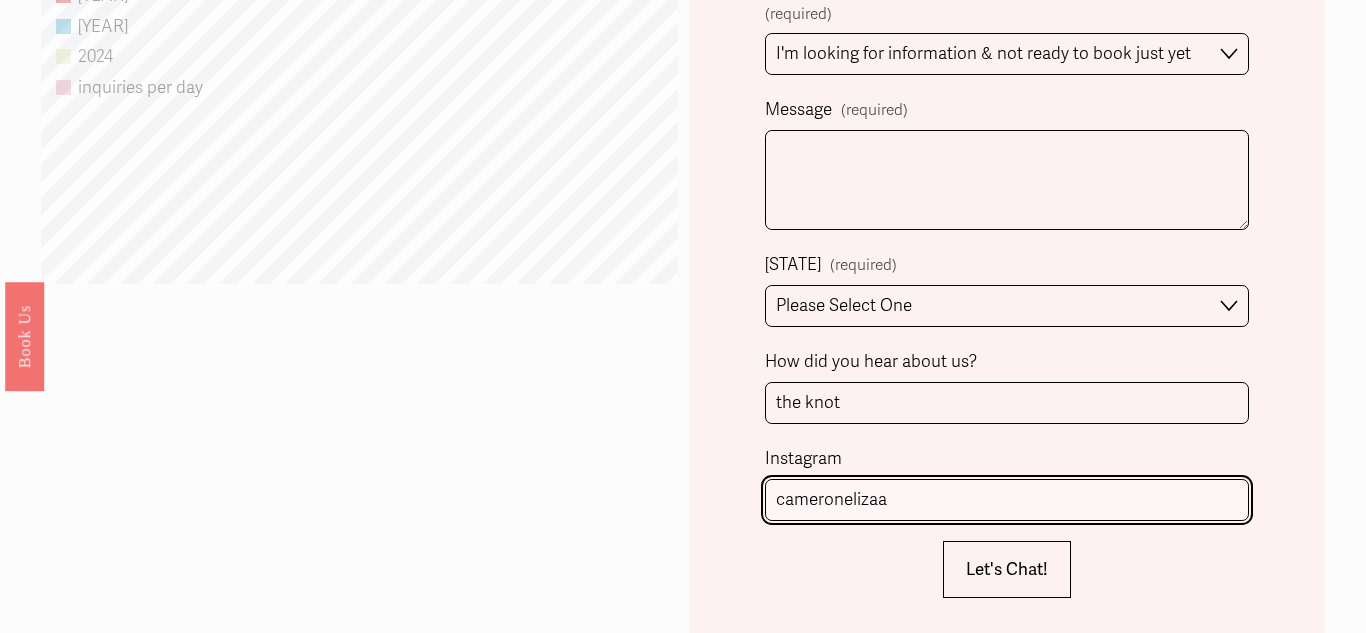 type on "cameronelizaa" 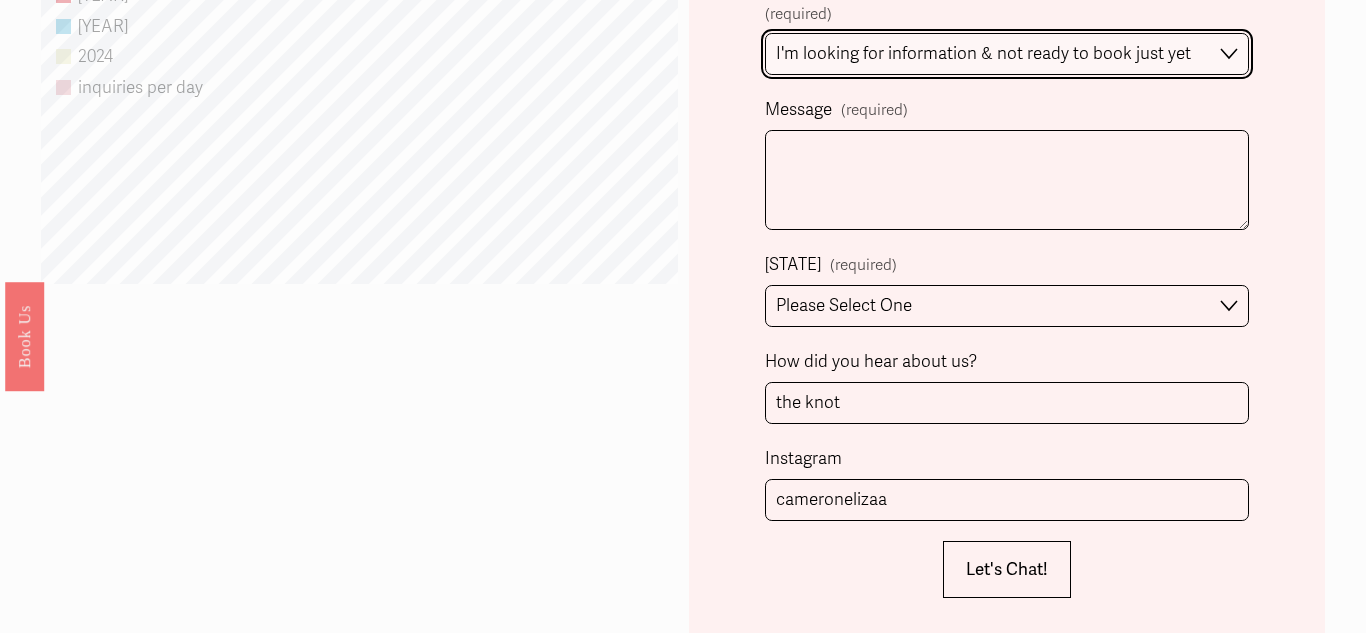 click on "Immediately 1-2 weeks I'm looking for information & not ready to book just yet" at bounding box center (1007, 54) 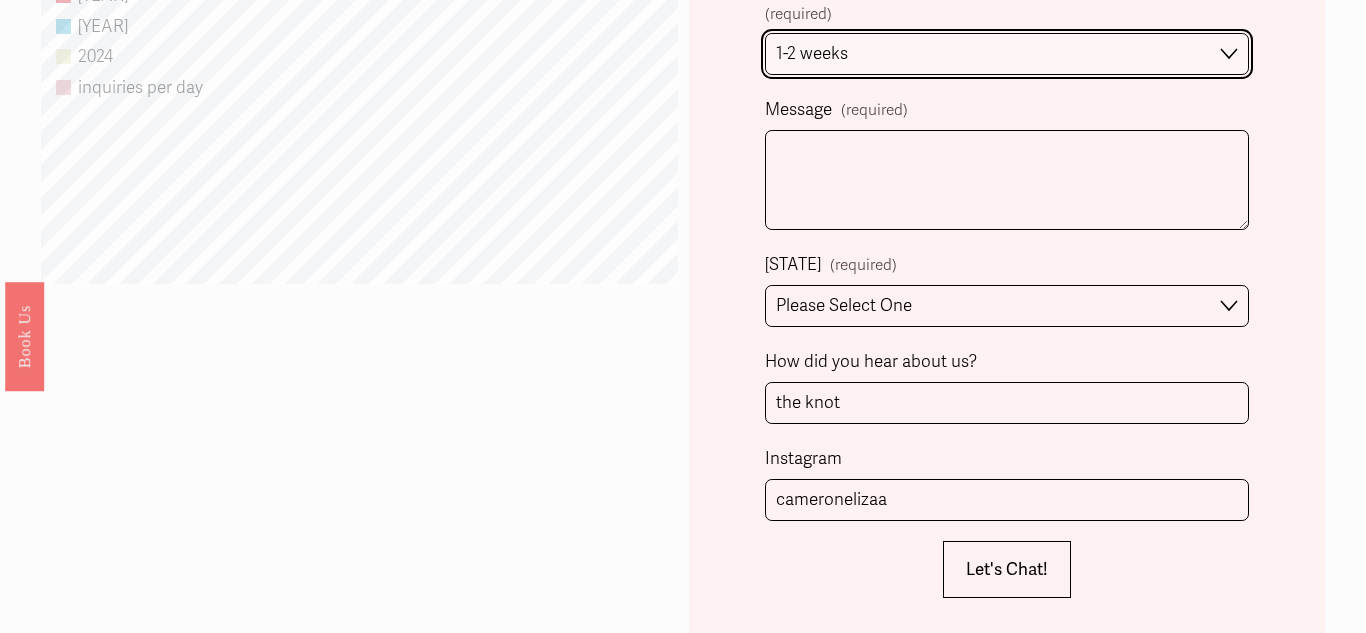 click on "Immediately 1-2 weeks I'm looking for information & not ready to book just yet" at bounding box center (1007, 54) 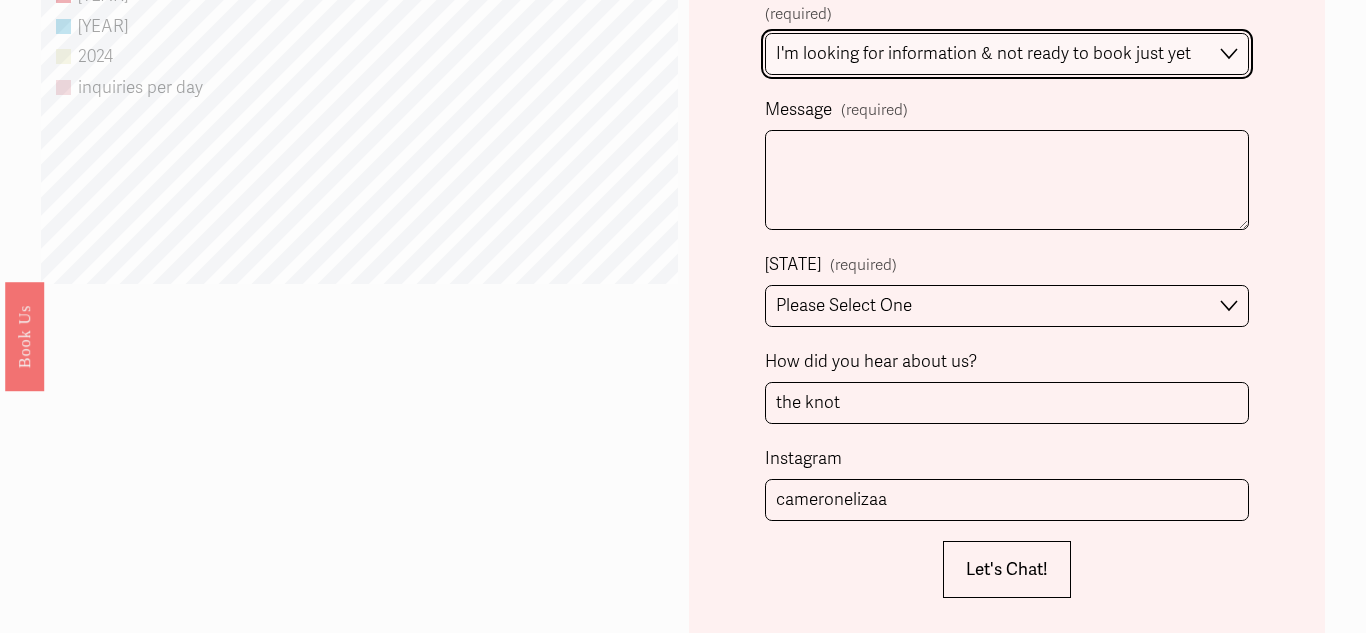 click on "Immediately 1-2 weeks I'm looking for information & not ready to book just yet" at bounding box center [1007, 54] 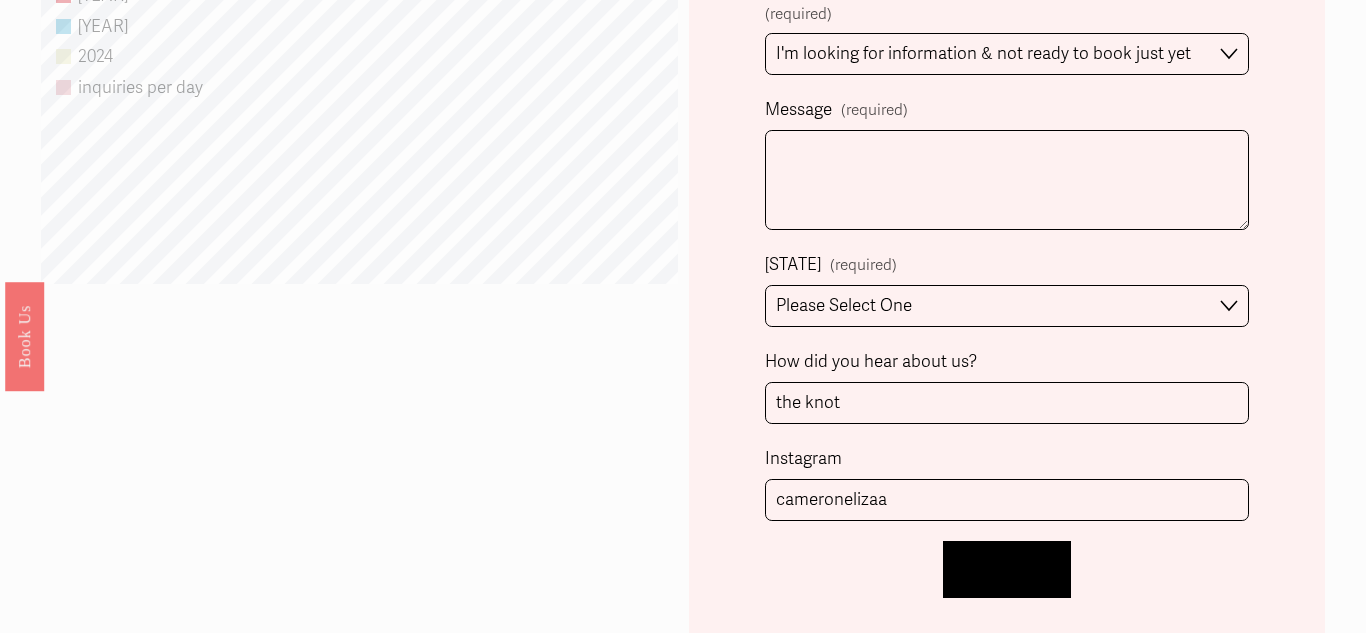 click on "Let's Chat!" at bounding box center [1007, 569] 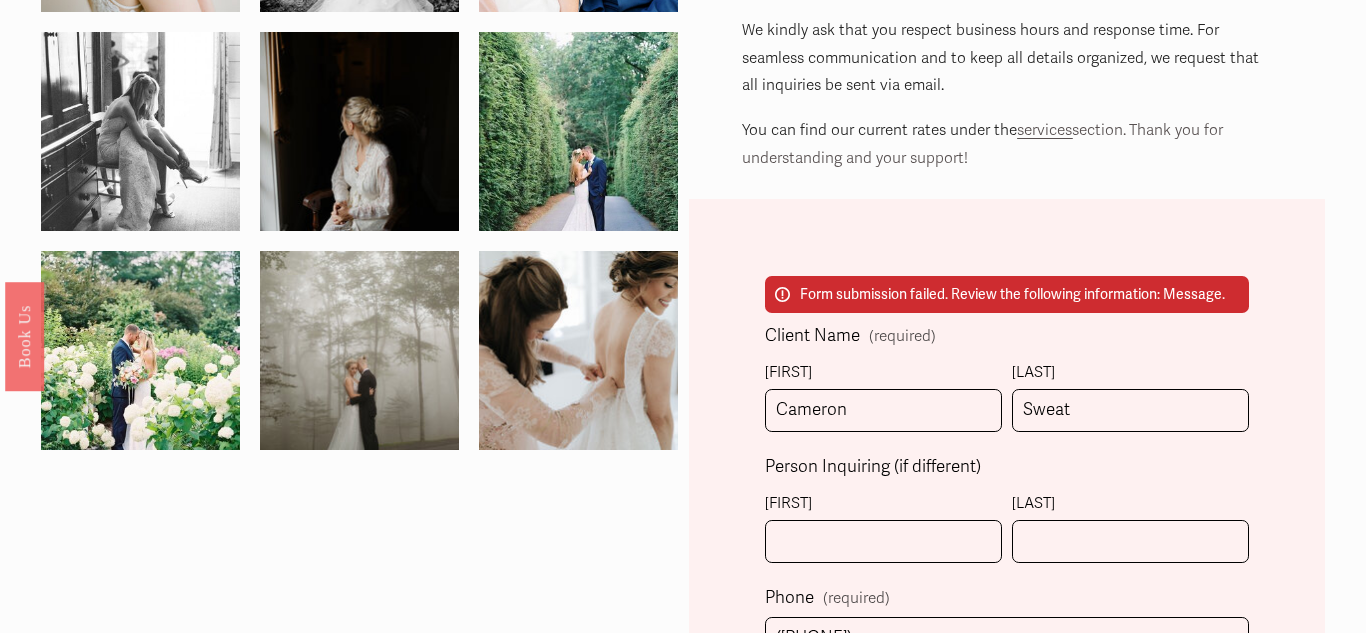 scroll, scrollTop: 290, scrollLeft: 0, axis: vertical 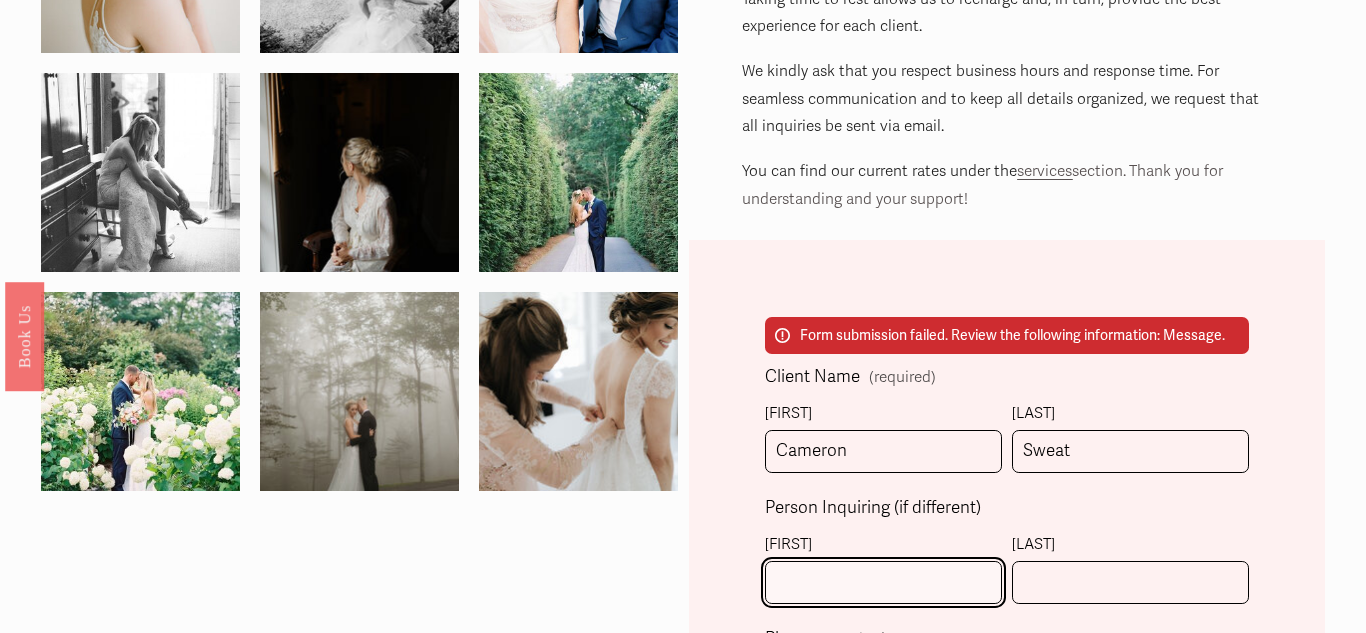 click on "[FIRST]" at bounding box center (883, 582) 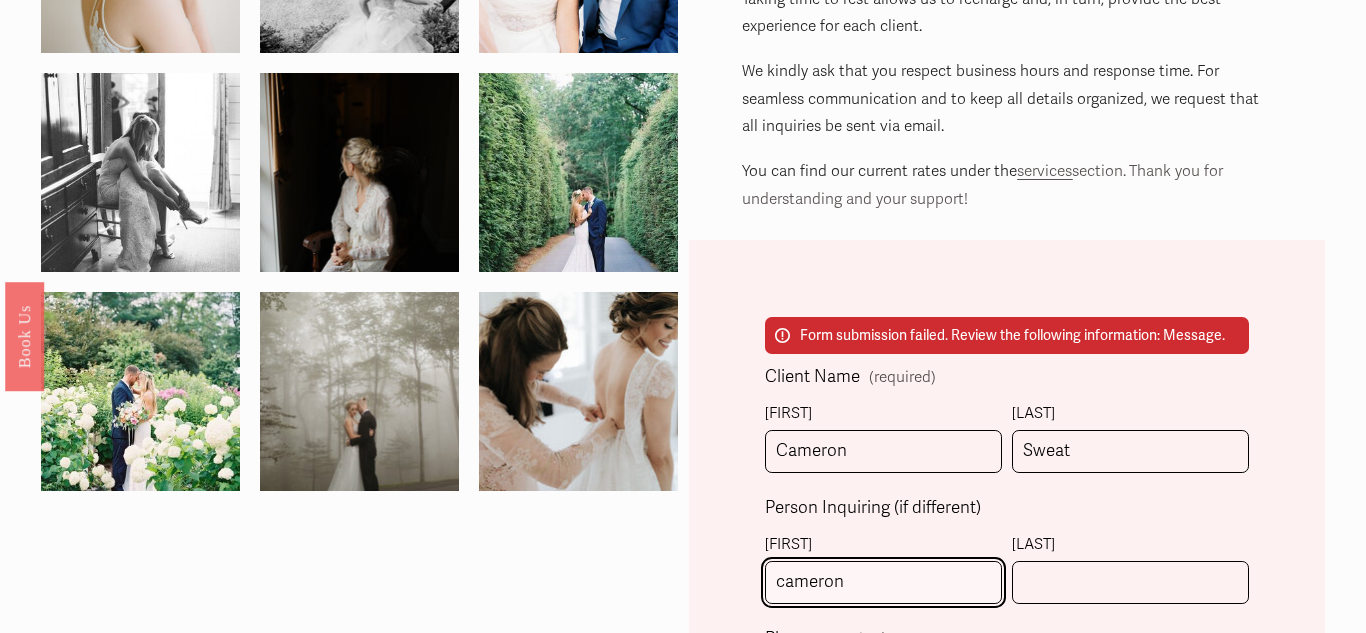 type on "cameron" 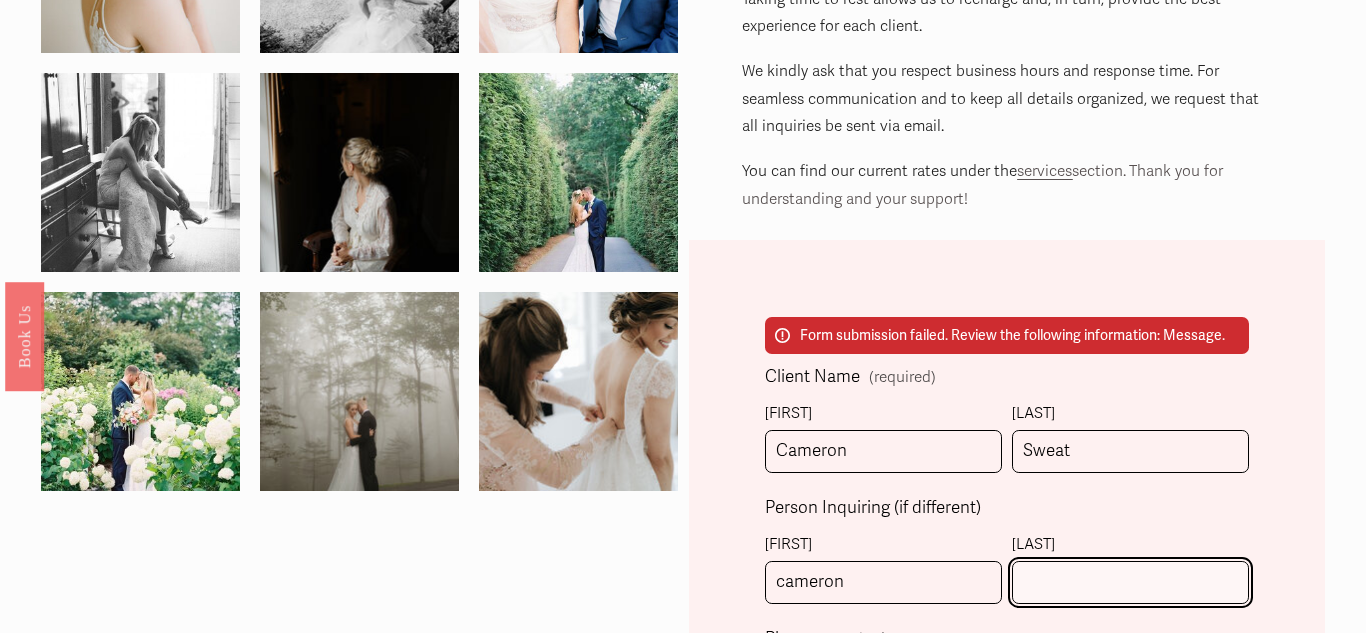 click on "[LAST]" at bounding box center (1130, 582) 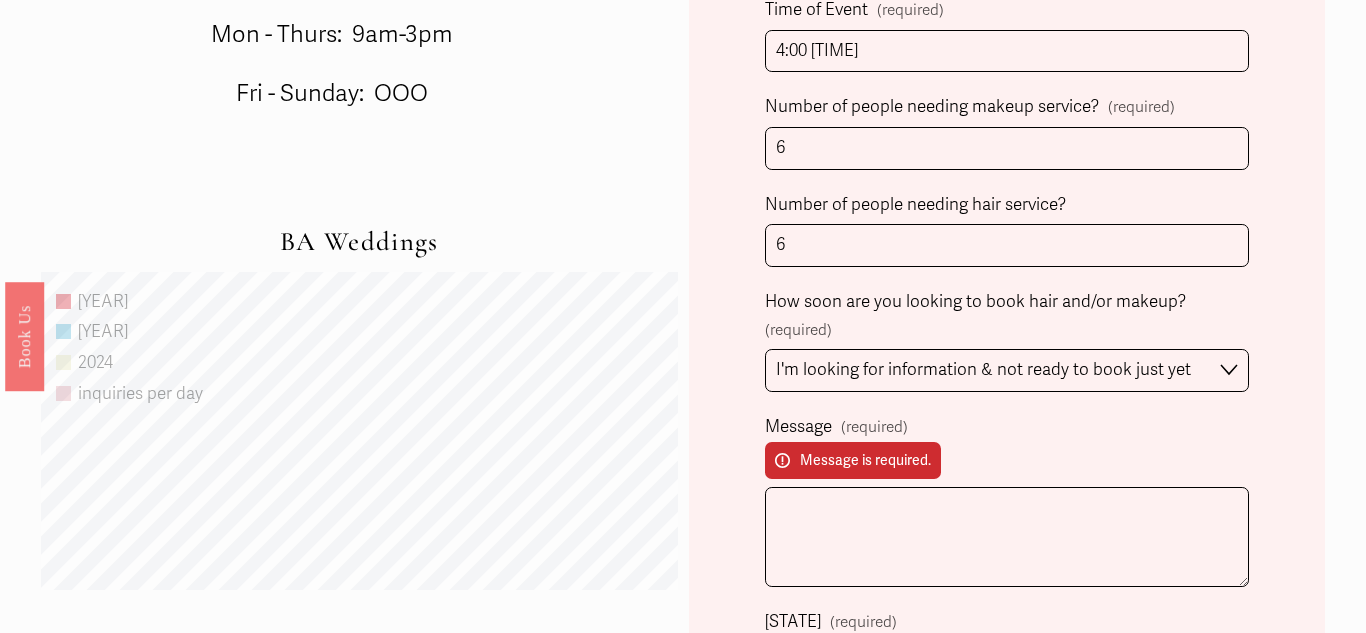 scroll, scrollTop: 1224, scrollLeft: 0, axis: vertical 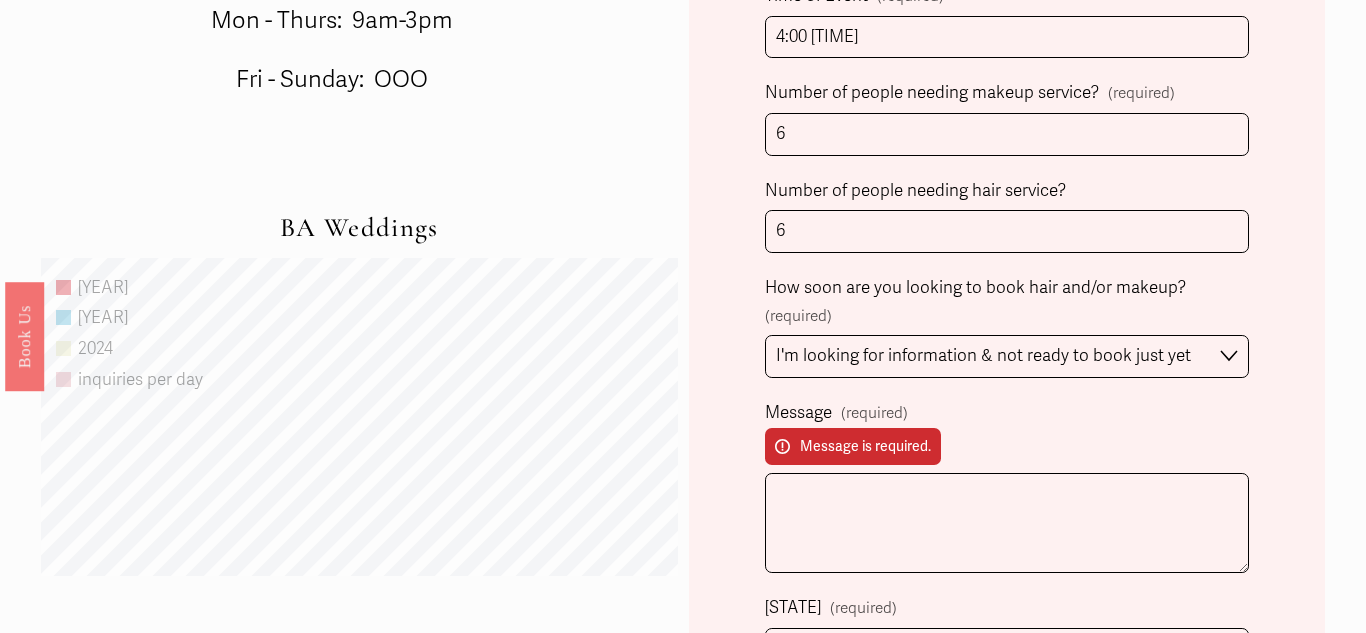 type on "sweat" 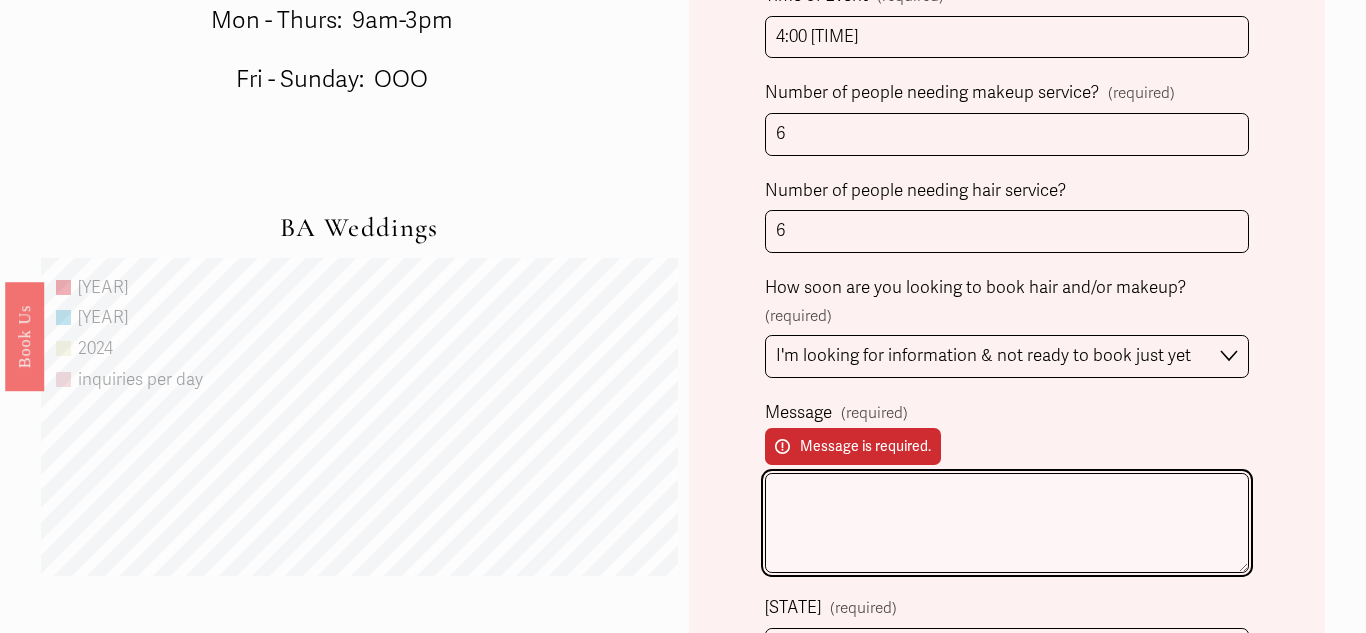 click on "Message (required) Message is required." at bounding box center (1007, 523) 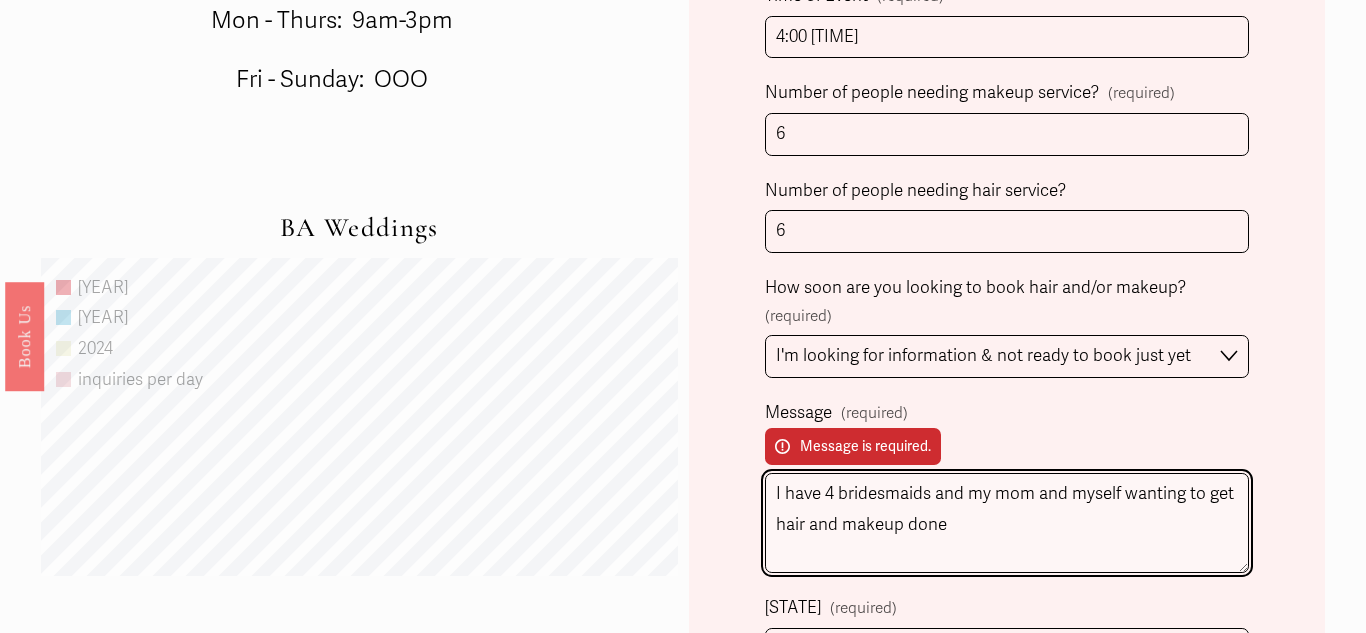 click on "I have 4 bridesmaids and my mom and myself wanting to get hair and makeup done" at bounding box center [1007, 523] 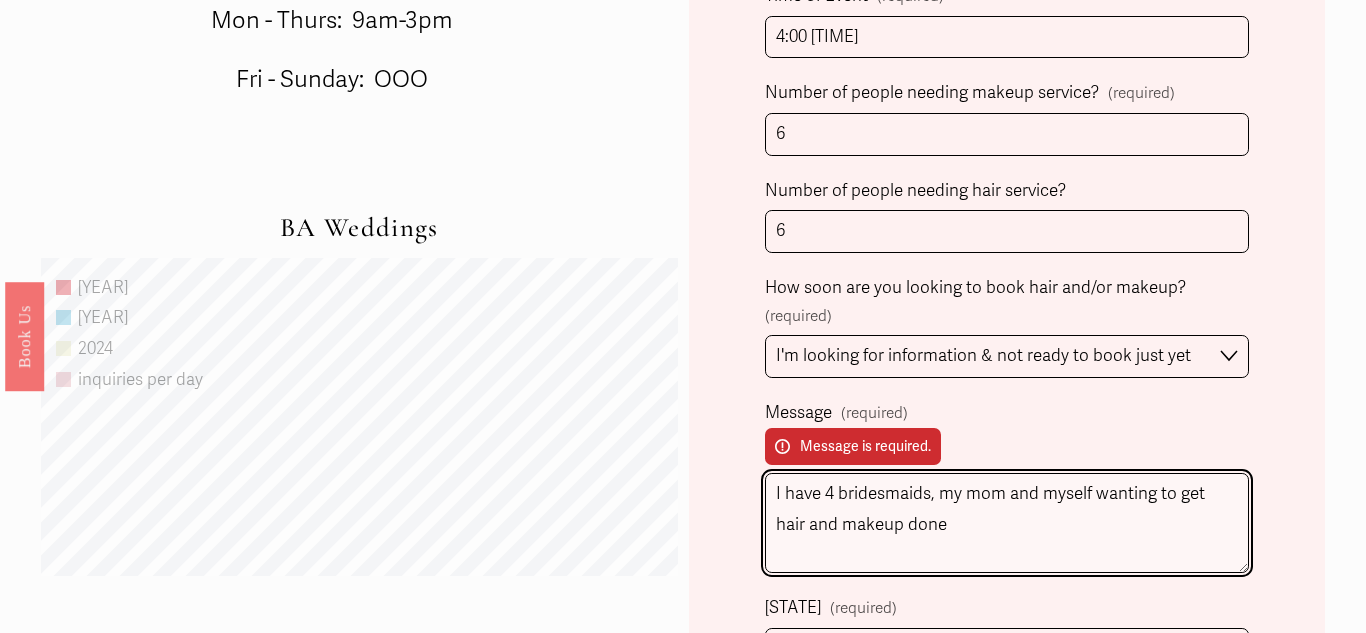 click on "I have 4 bridesmaids, my mom and myself wanting to get hair and makeup done" at bounding box center (1007, 523) 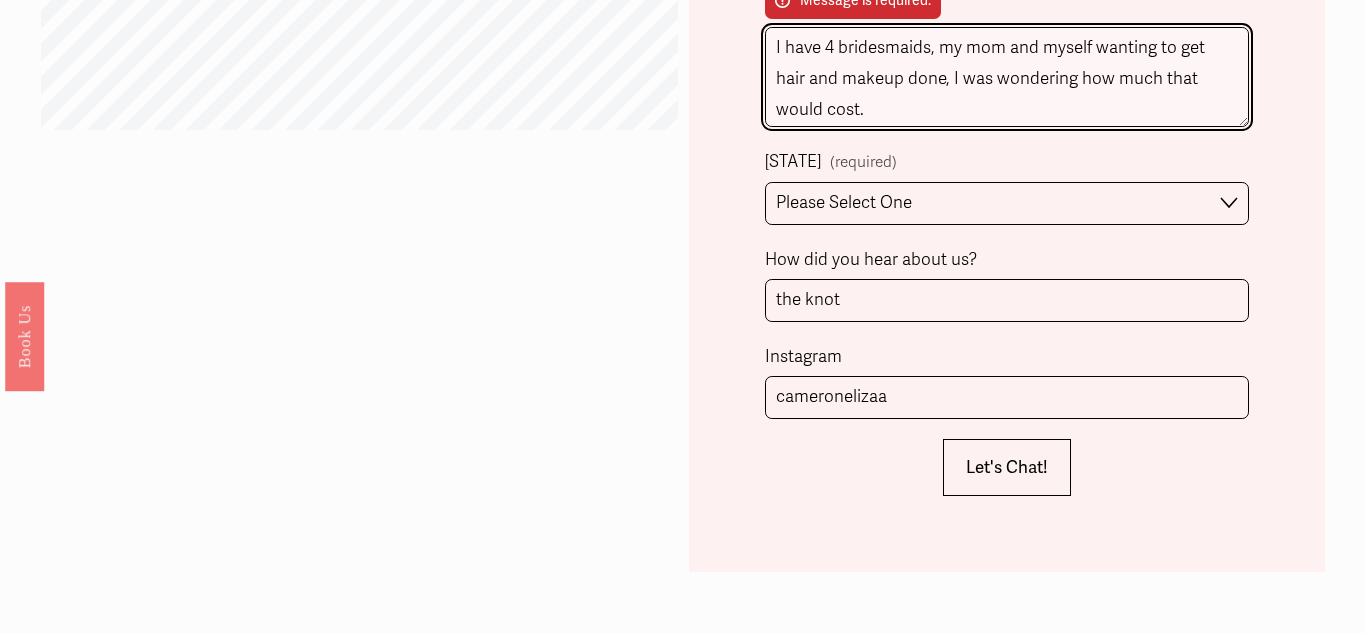 scroll, scrollTop: 1713, scrollLeft: 0, axis: vertical 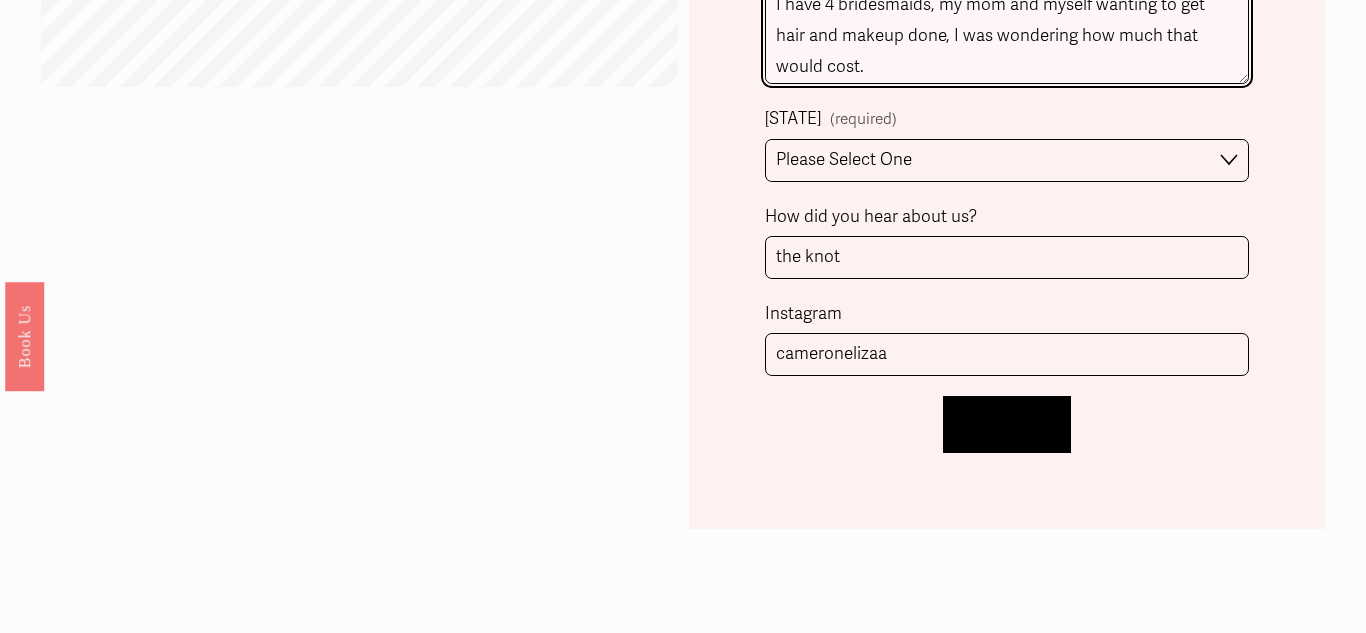 type on "I have 4 bridesmaids, my mom and myself wanting to get hair and makeup done, I was wondering how much that would cost." 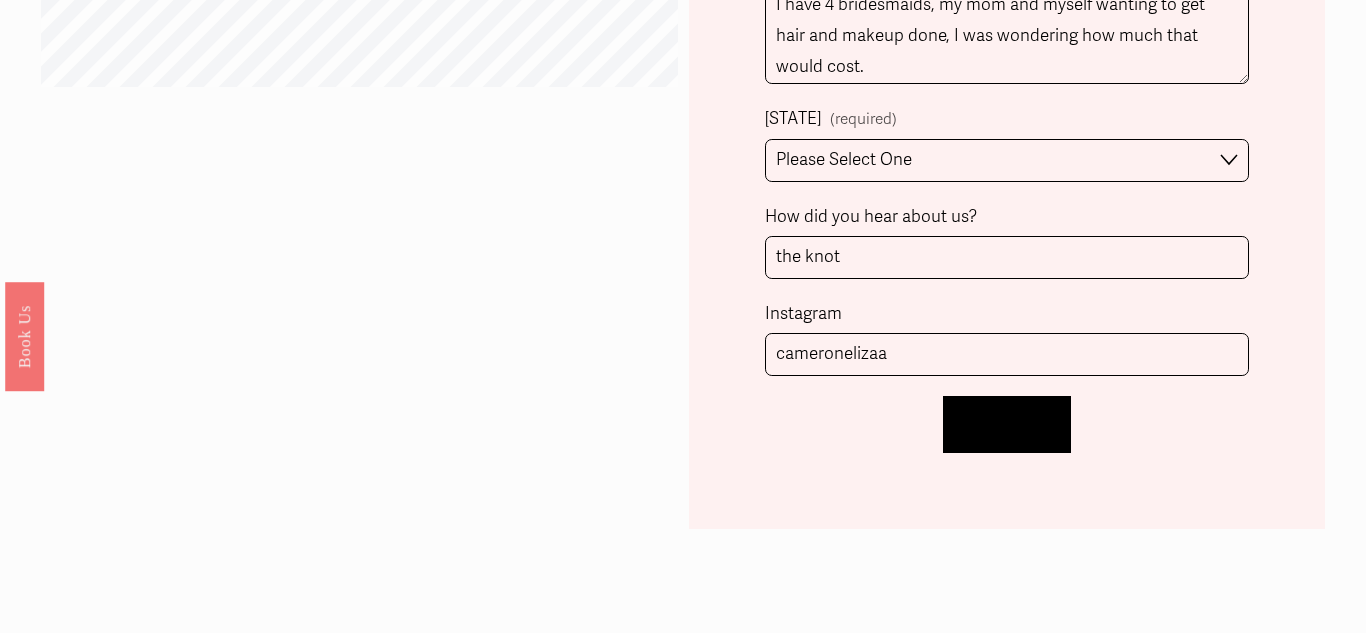 click on "Let's Chat!" at bounding box center (1007, 424) 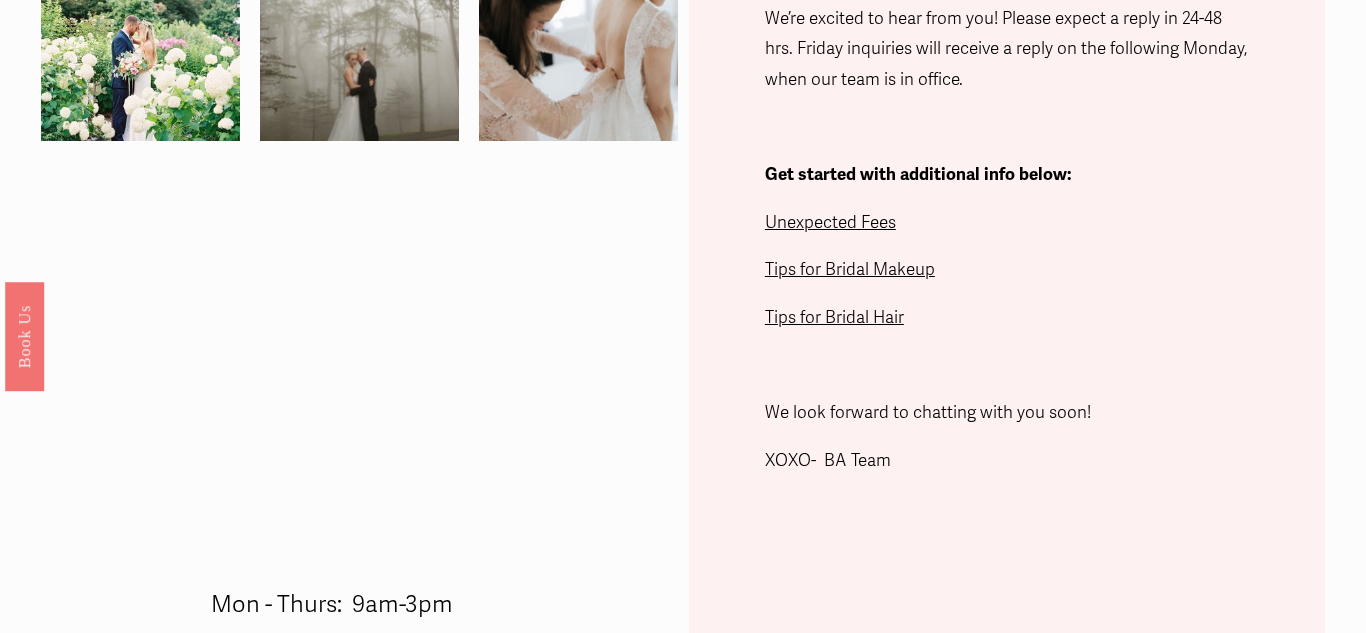 scroll, scrollTop: 571, scrollLeft: 0, axis: vertical 